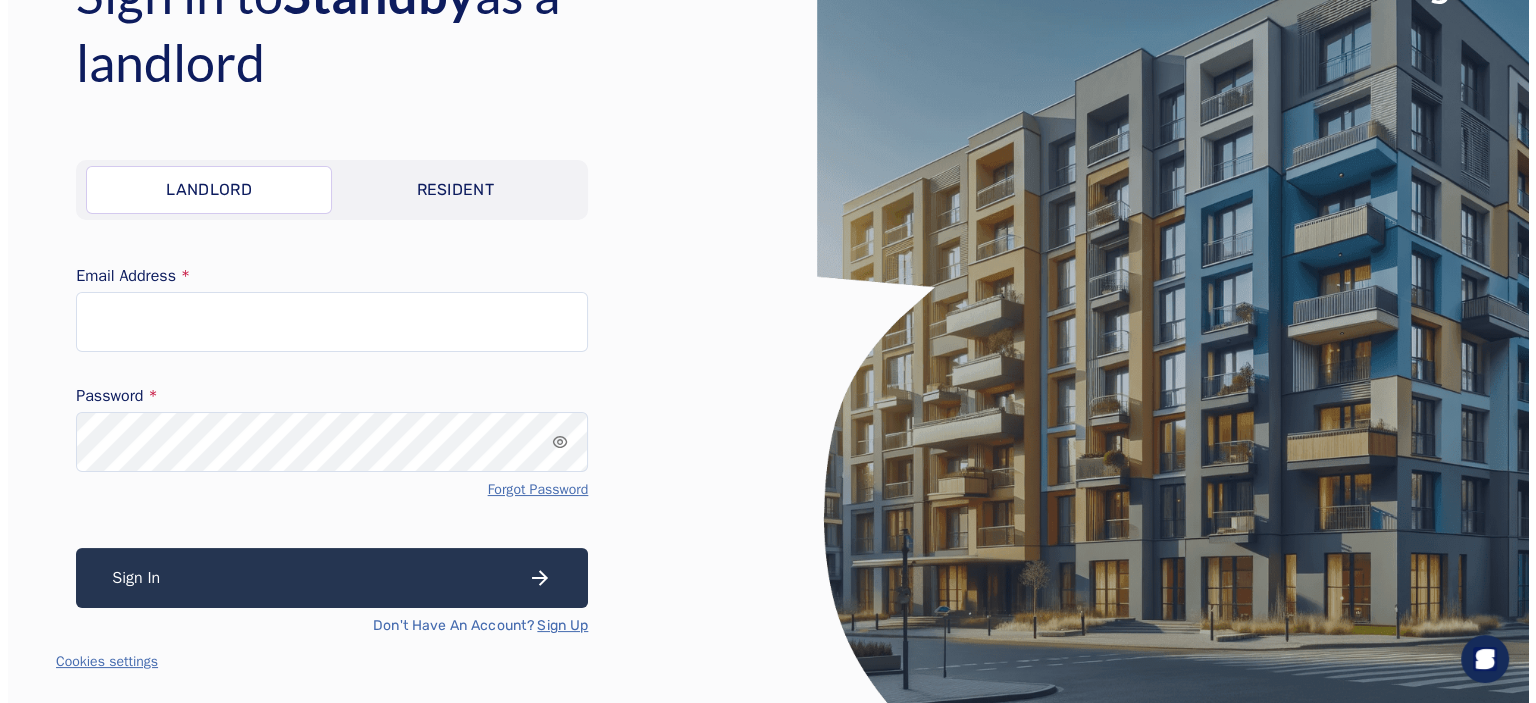 scroll, scrollTop: 0, scrollLeft: 0, axis: both 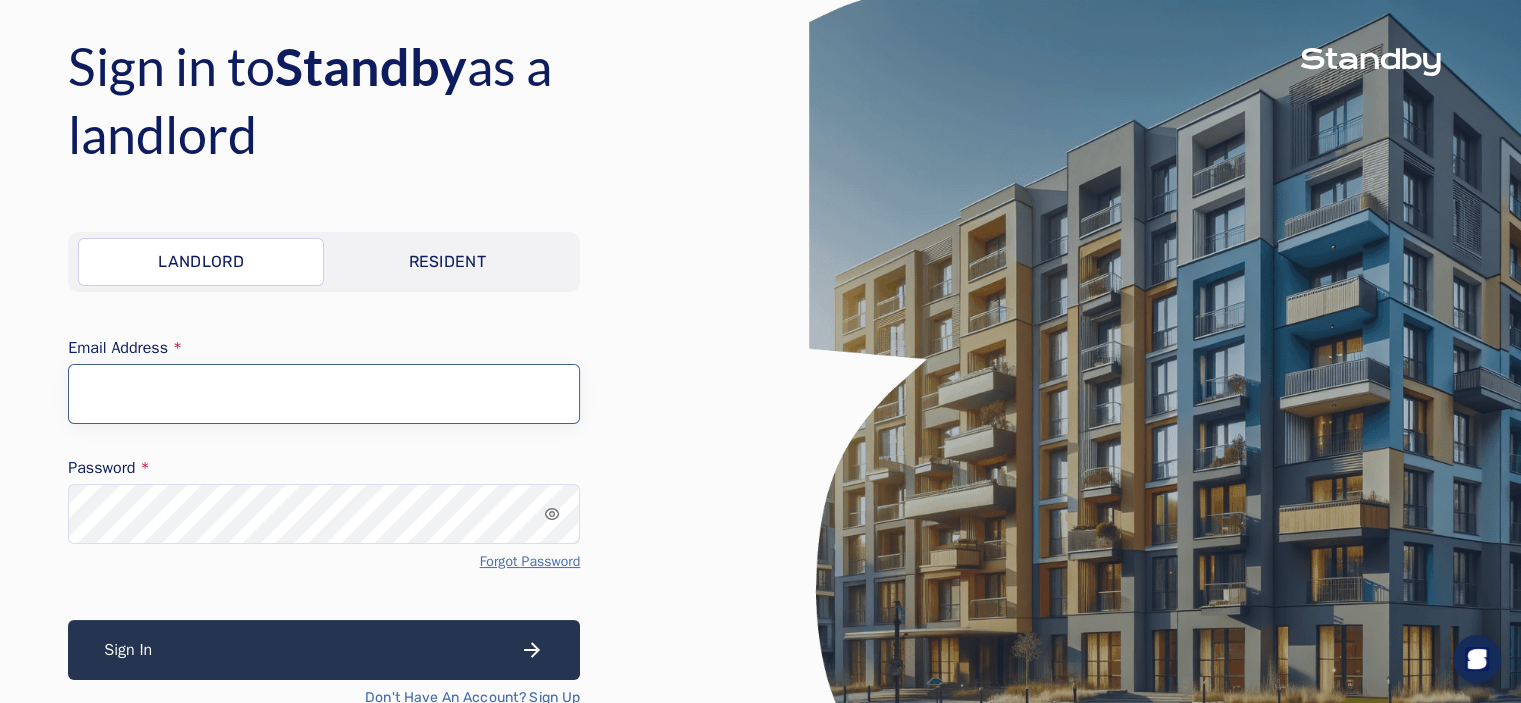 click on "Email Address" at bounding box center [324, 394] 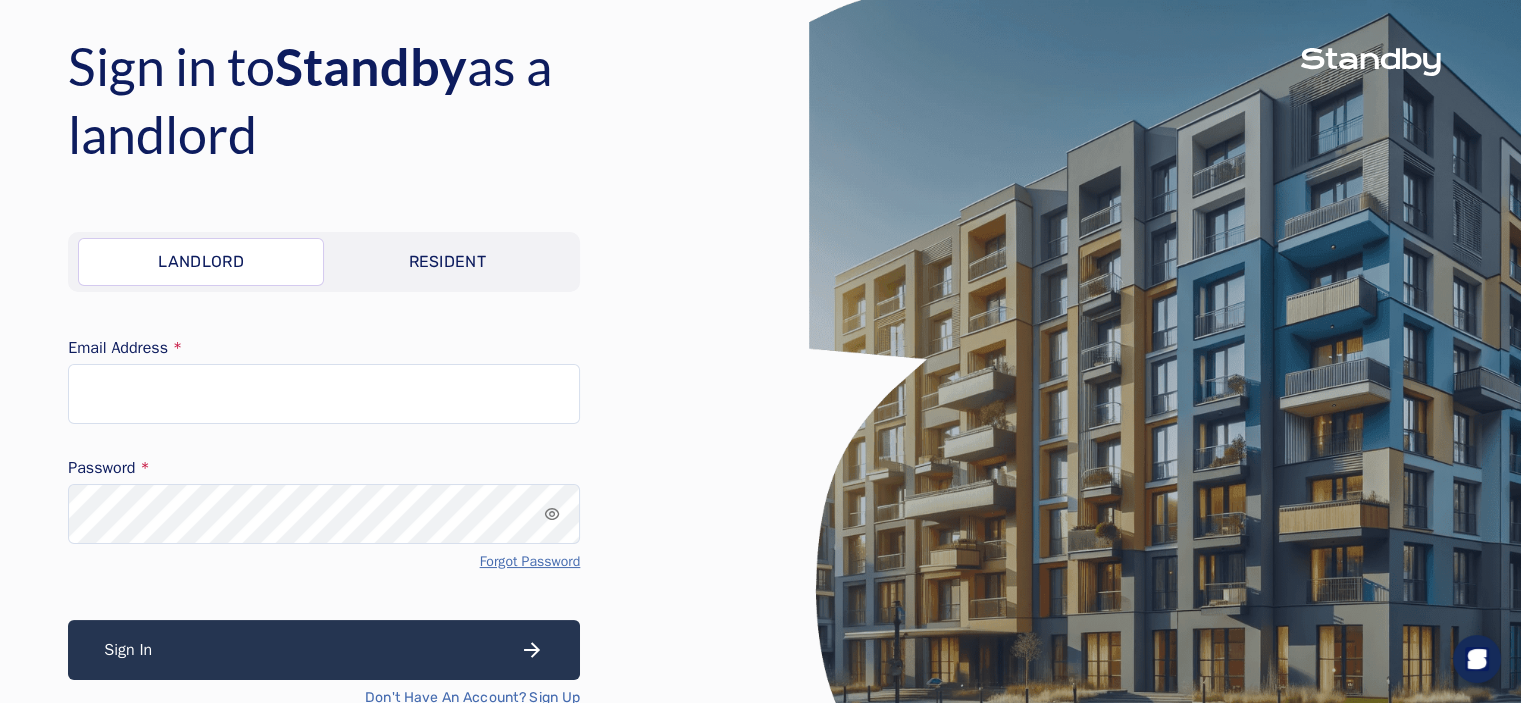 click on "Sign in to  Standby  as a landlord Landlord Resident Email Address Password Forgot Password Sign In Don't Have An Account?   Sign Up" at bounding box center (404, 370) 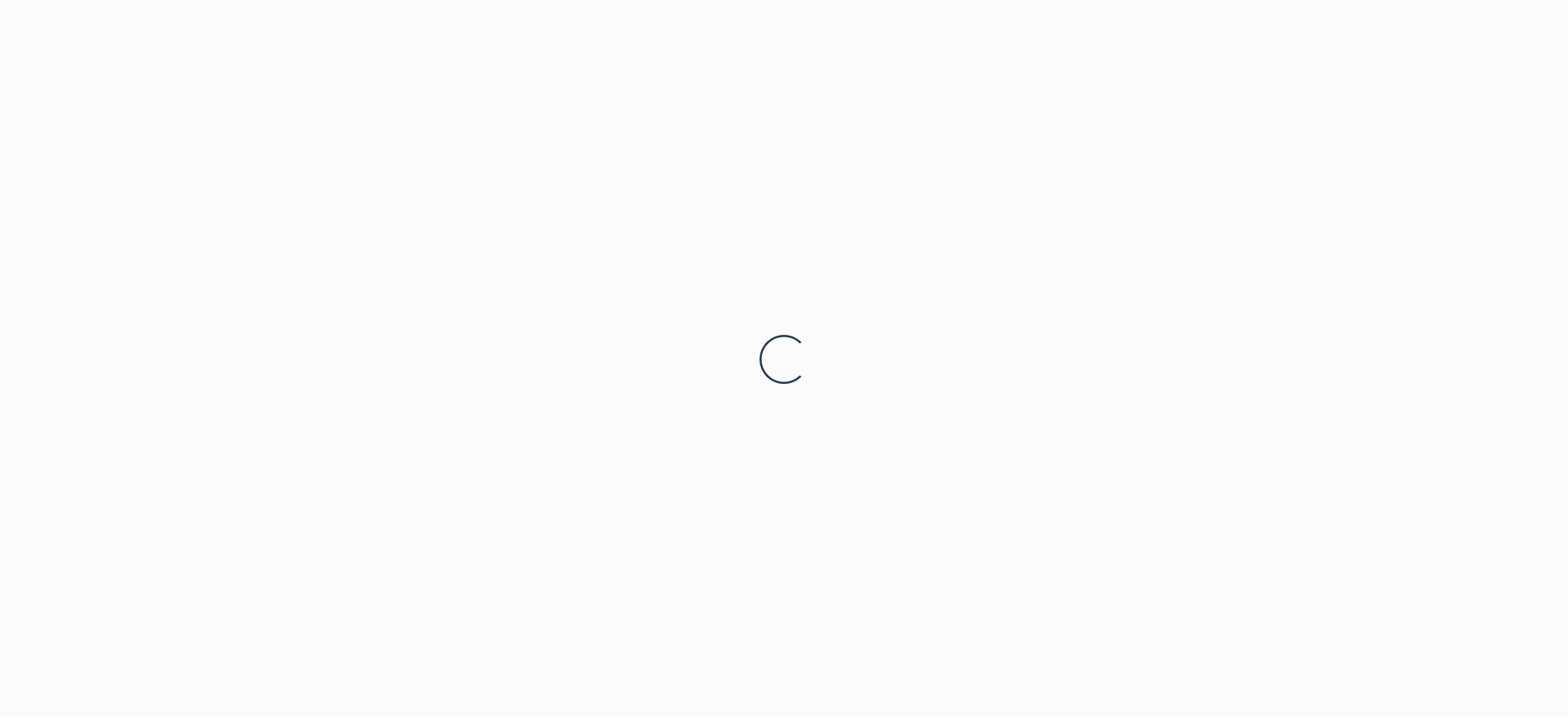 scroll, scrollTop: 0, scrollLeft: 0, axis: both 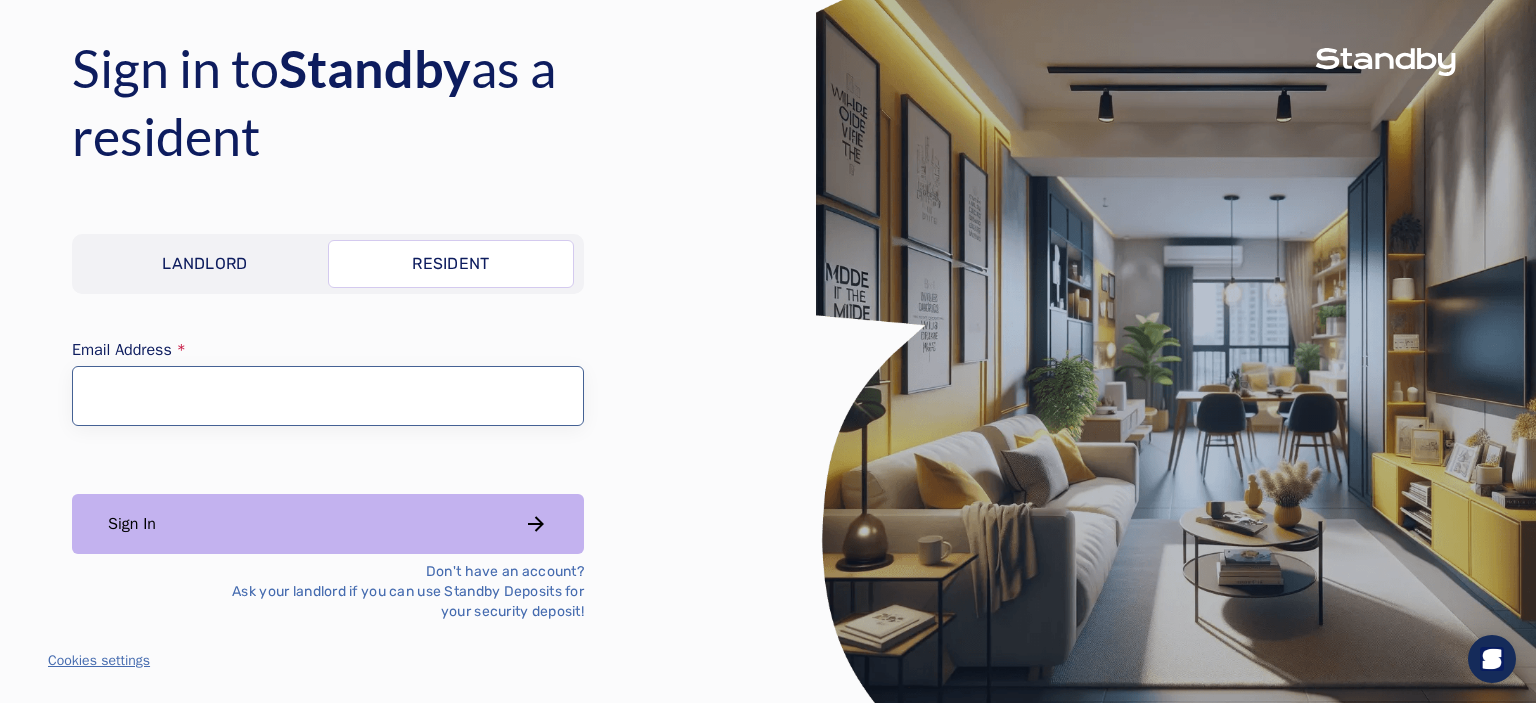 drag, startPoint x: 0, startPoint y: 0, endPoint x: 367, endPoint y: 418, distance: 556.249 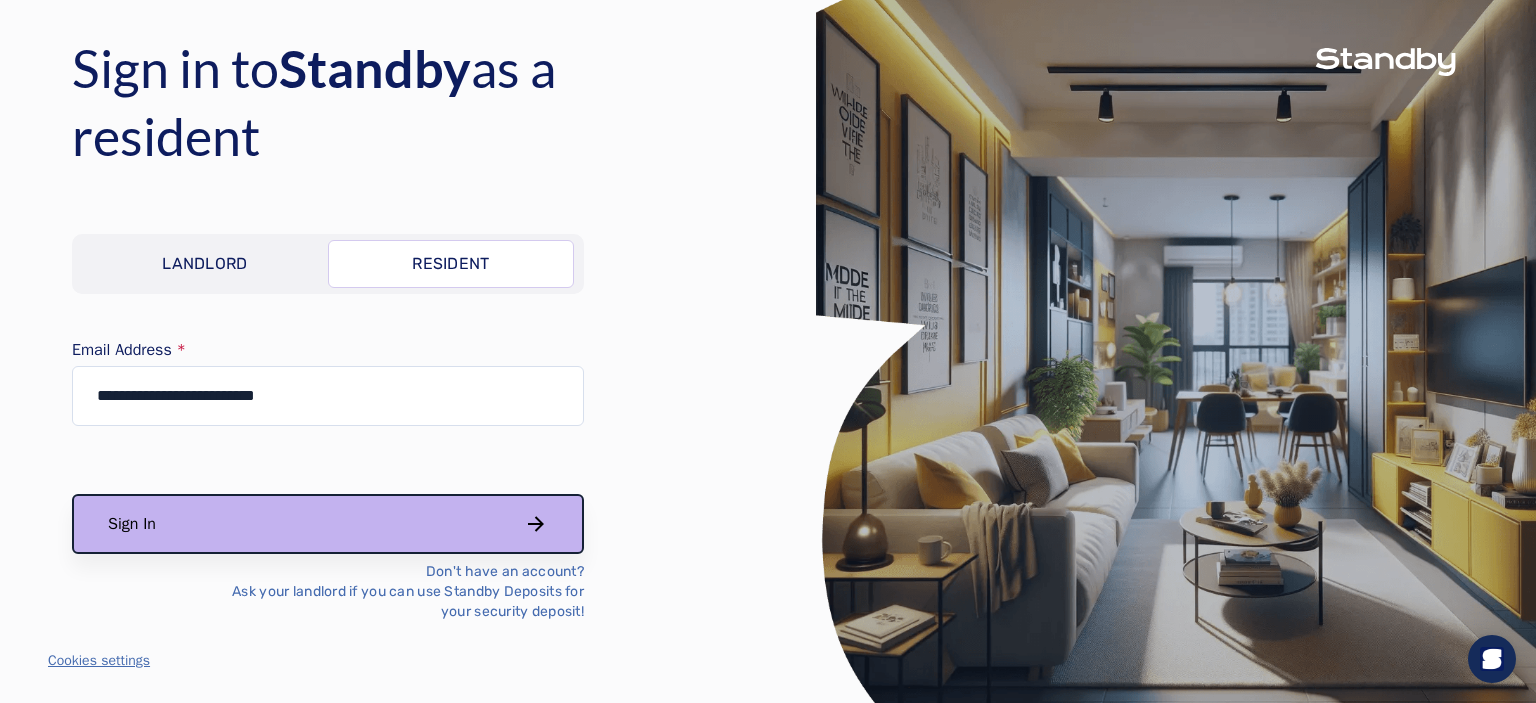 click on "Sign In" at bounding box center (328, 524) 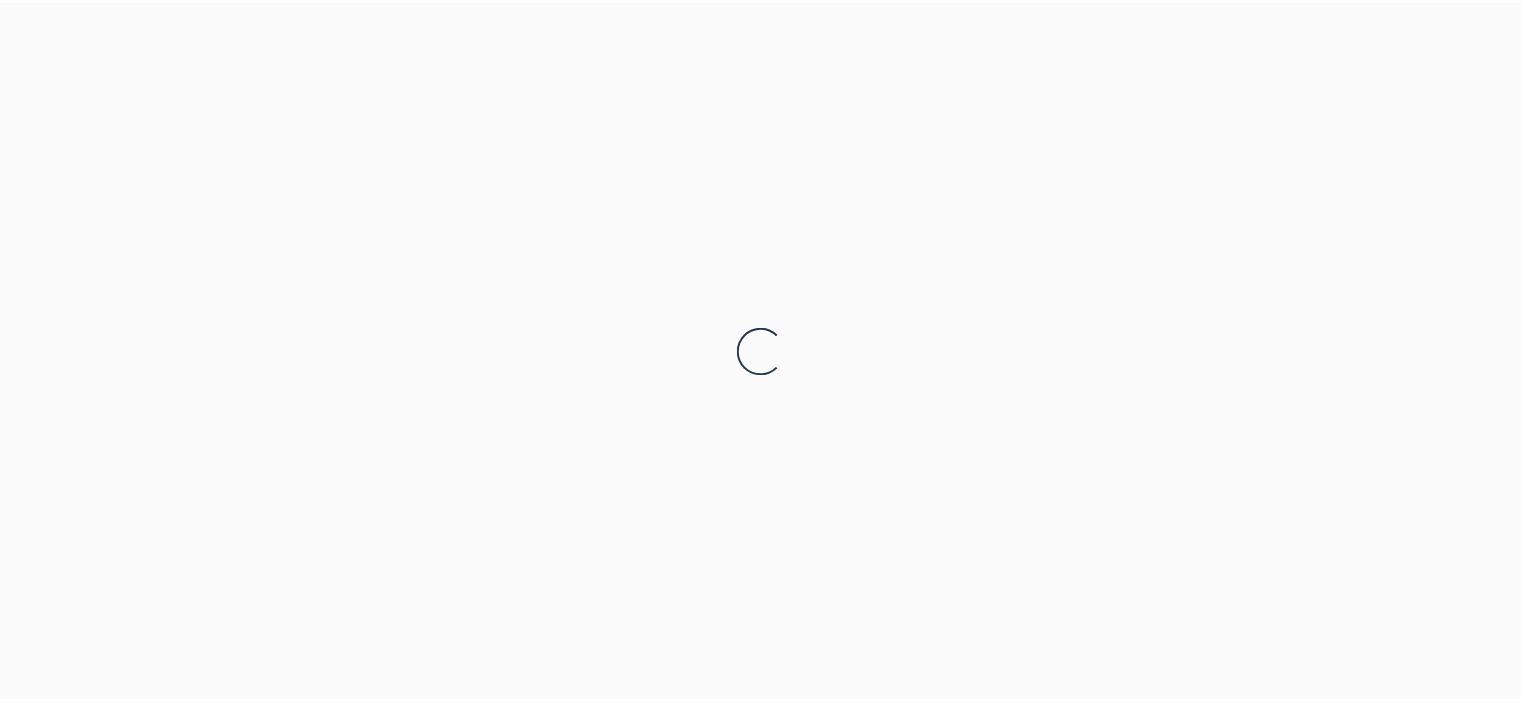 scroll, scrollTop: 0, scrollLeft: 0, axis: both 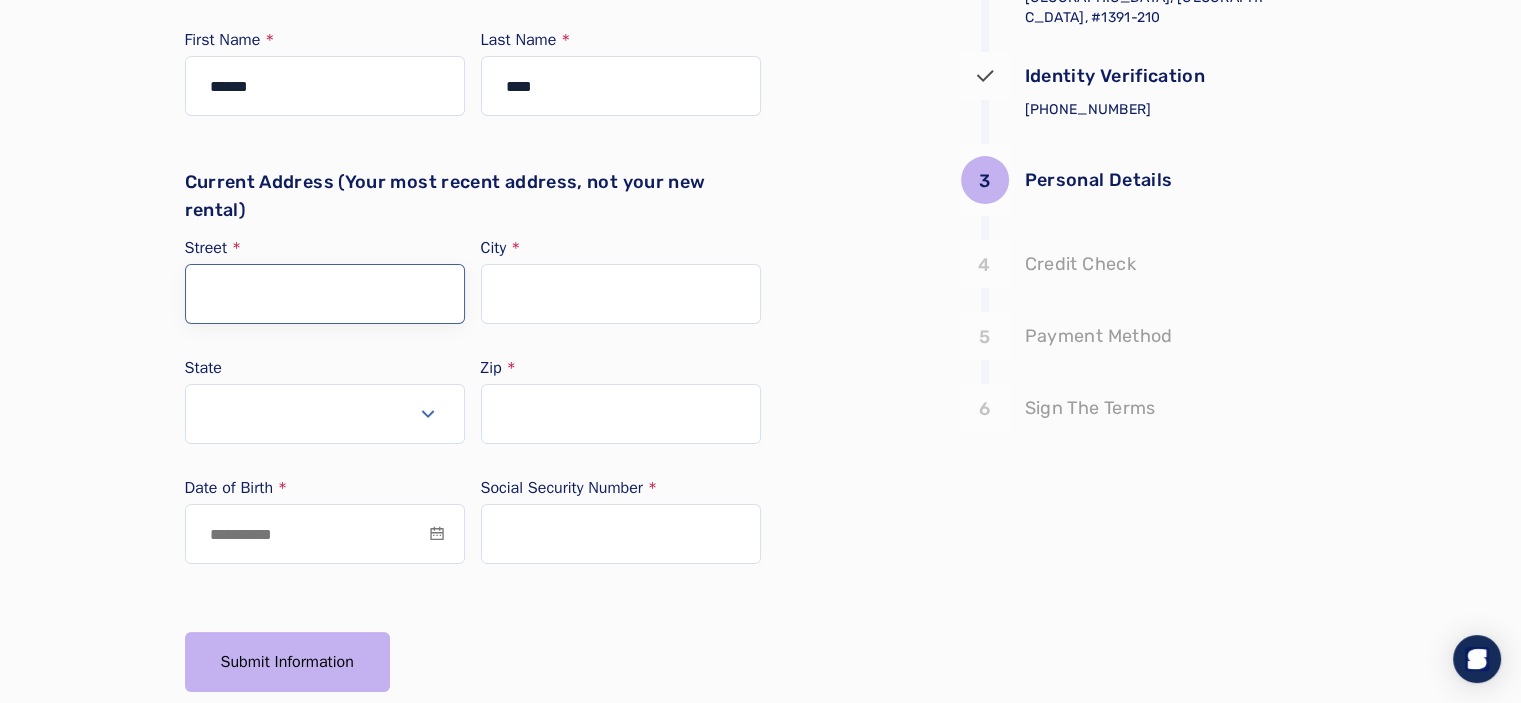 click on "Street" at bounding box center (325, 294) 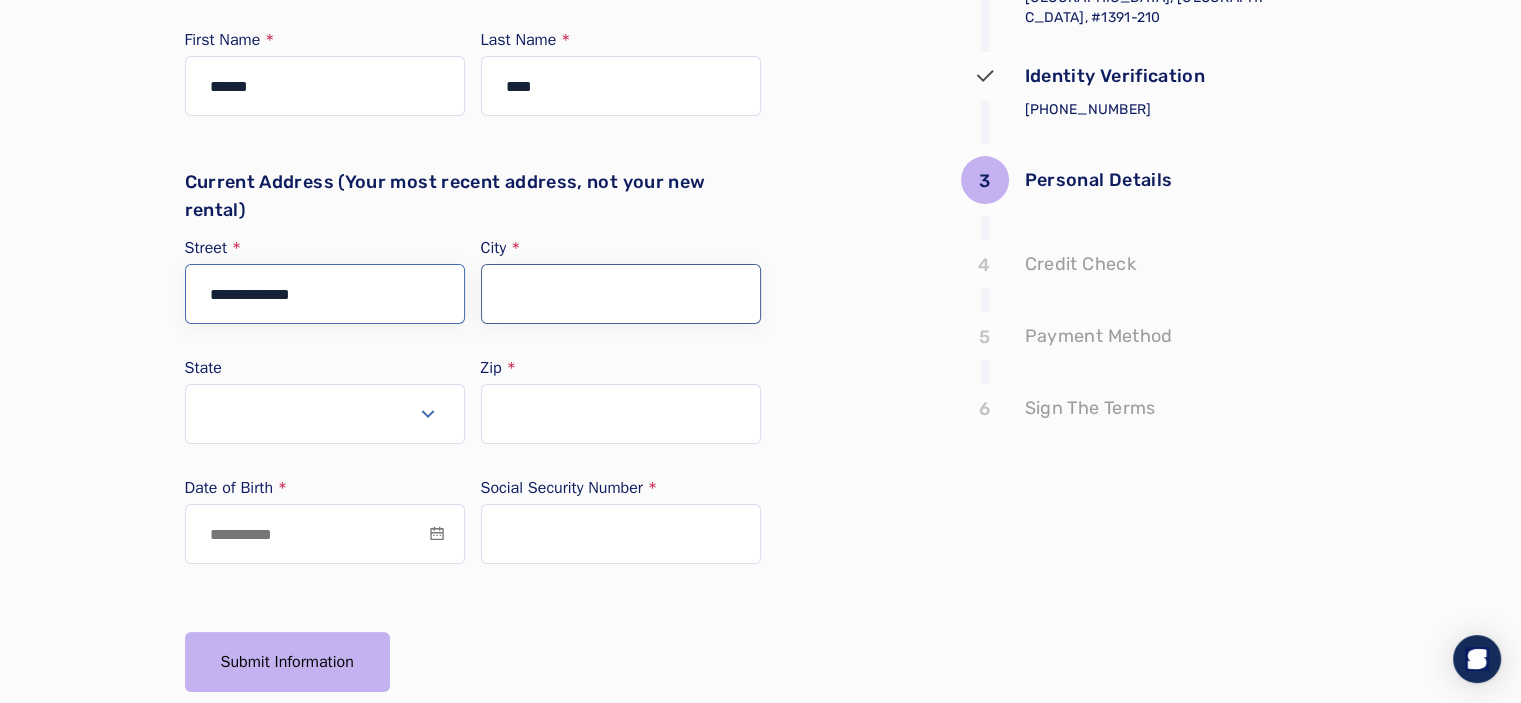 type on "**********" 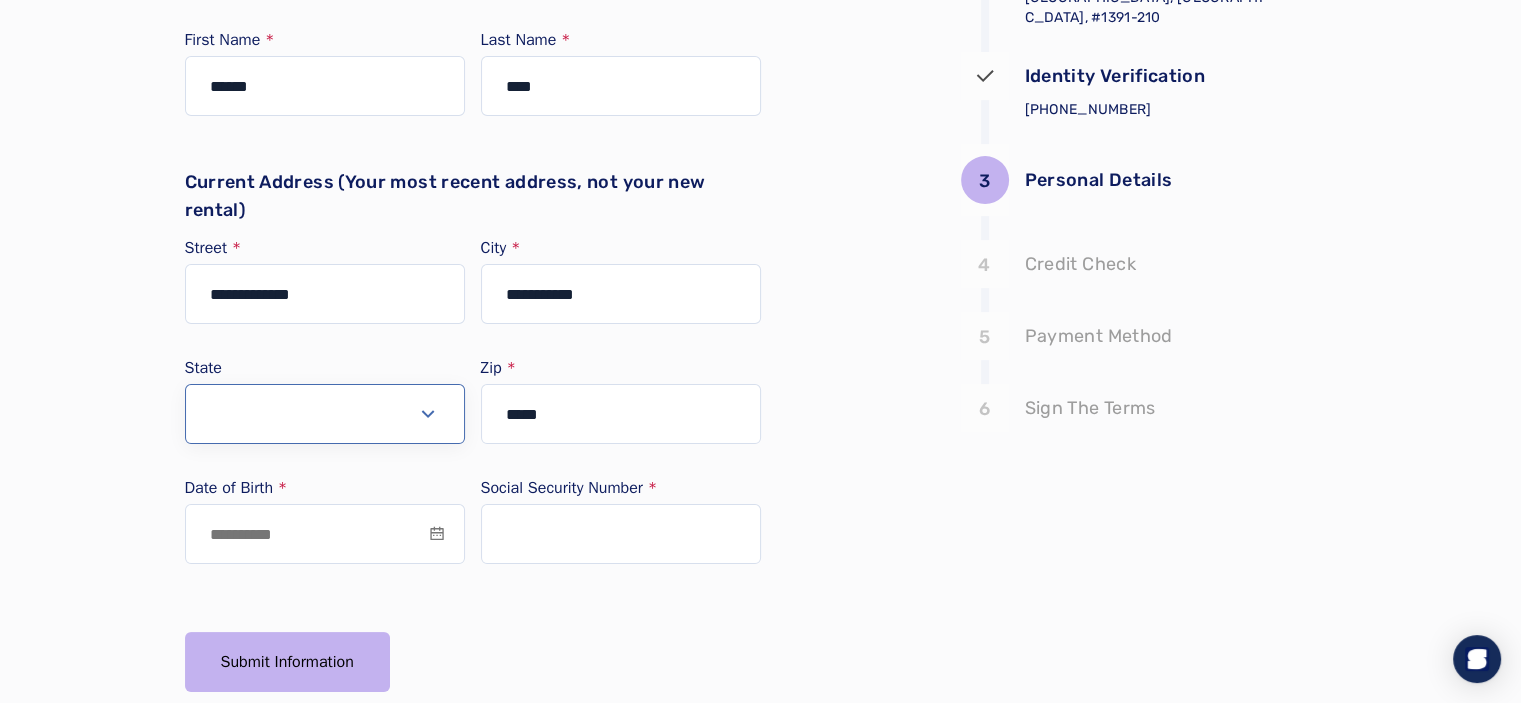 click at bounding box center (325, 414) 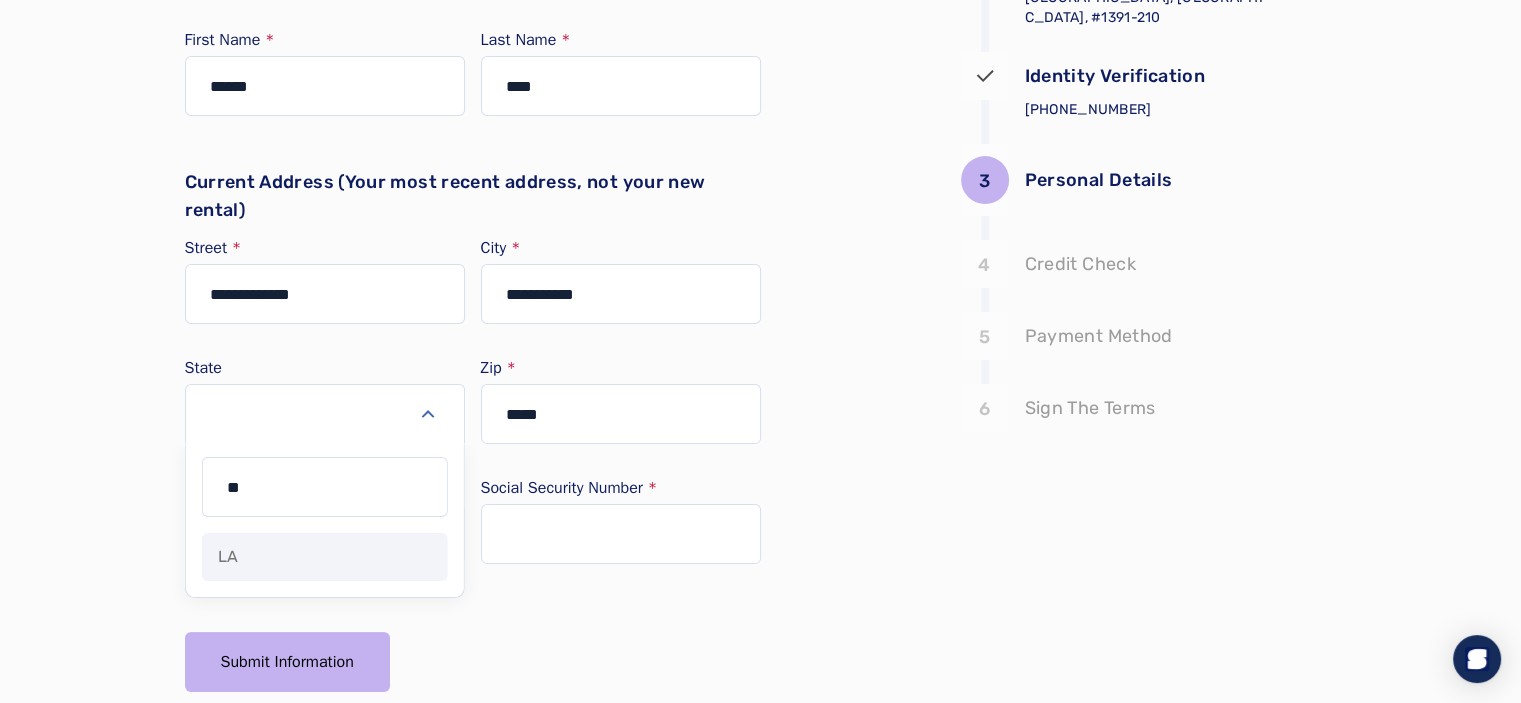 type on "**" 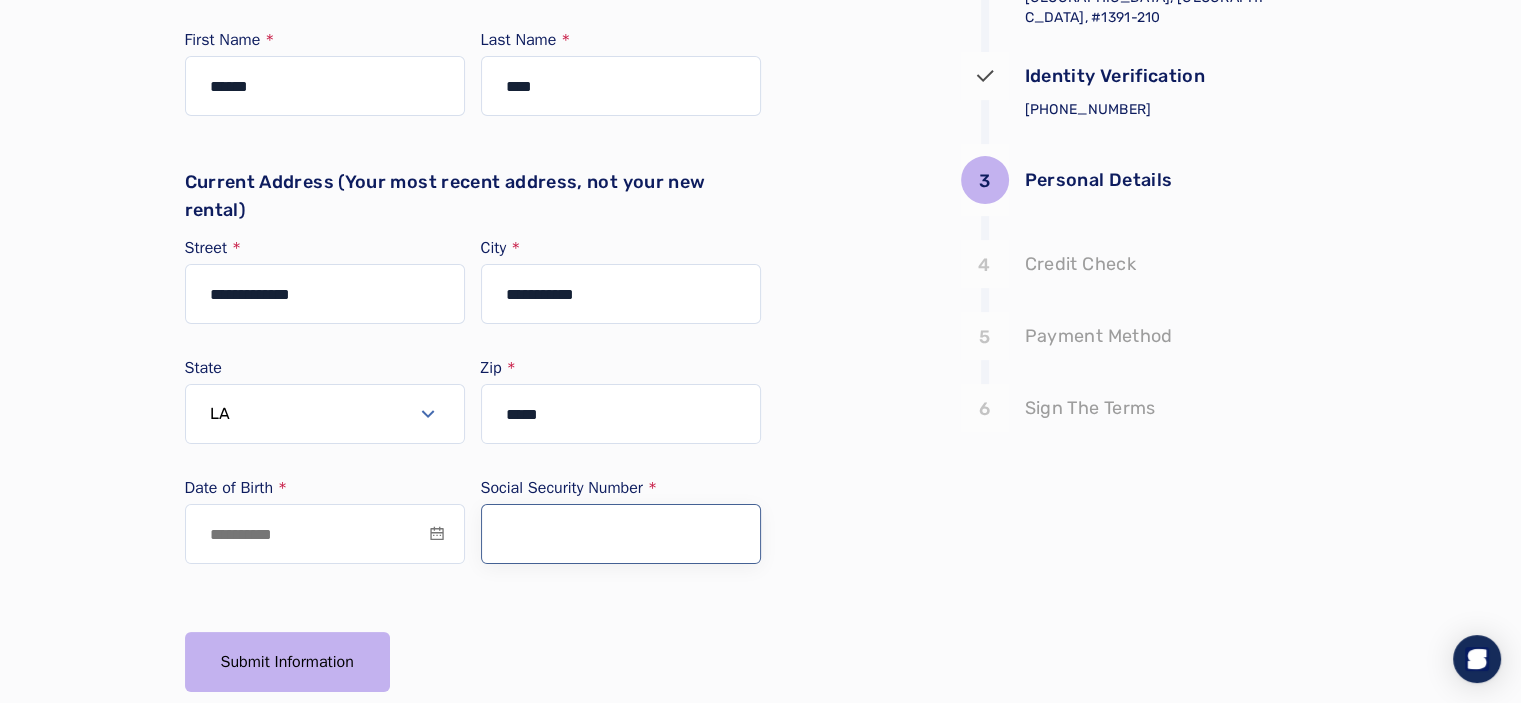 click at bounding box center [621, 534] 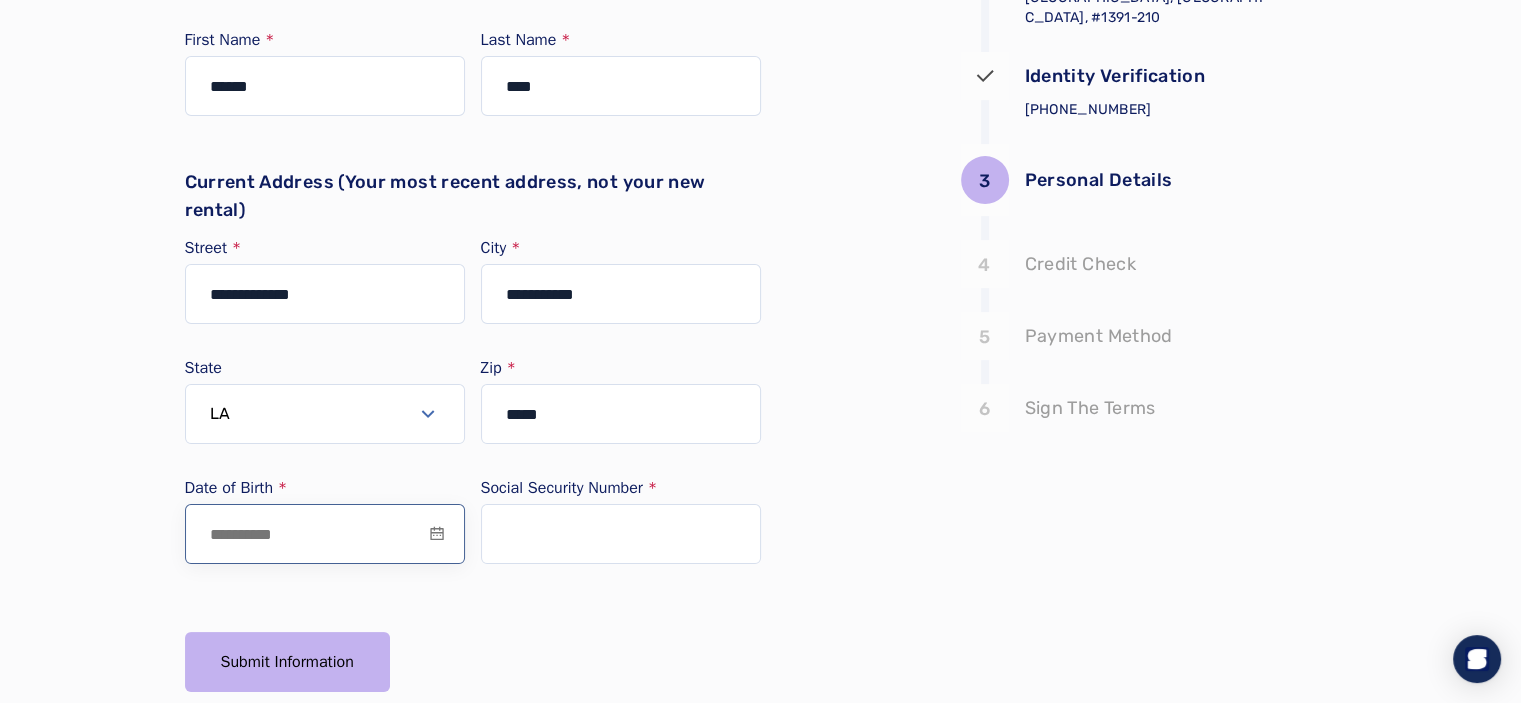 click at bounding box center [325, 534] 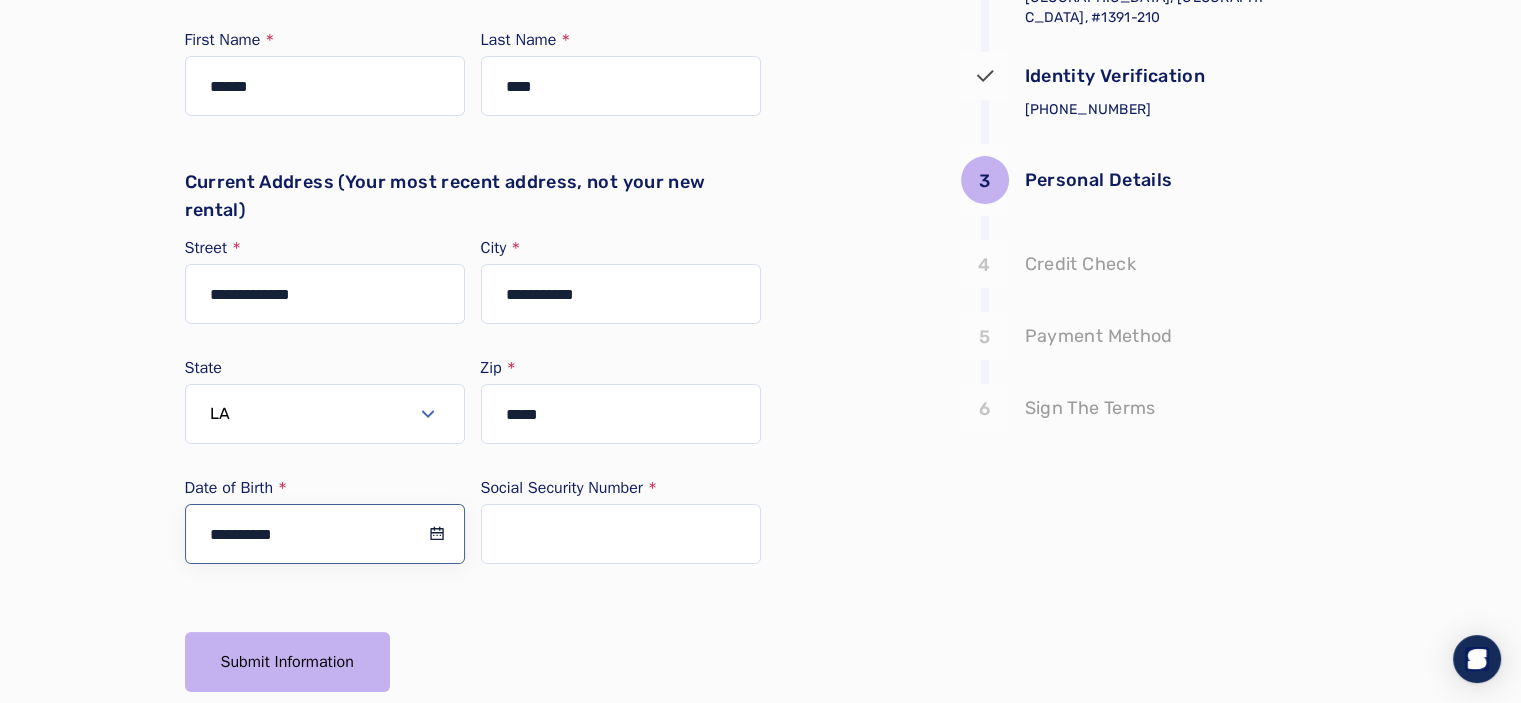 type on "**********" 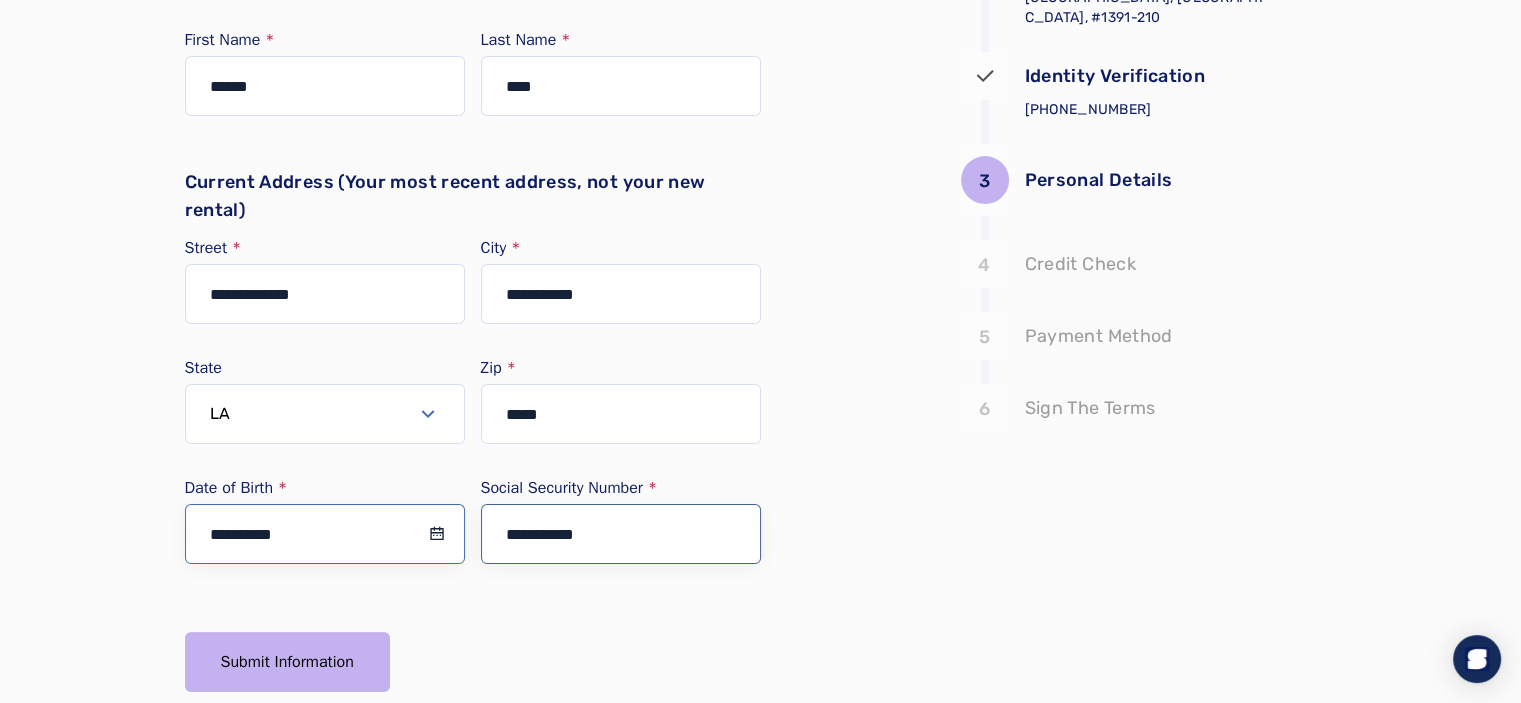 type on "**********" 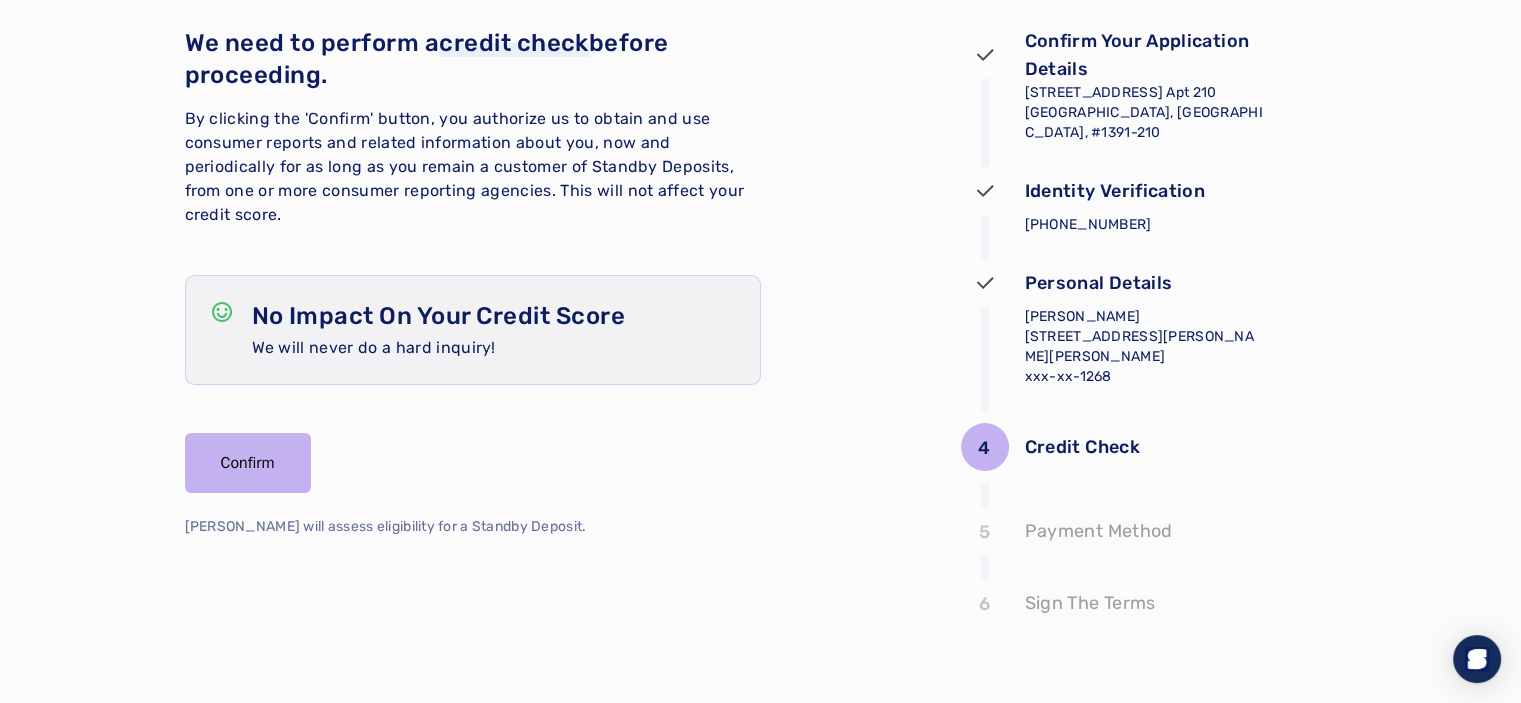 scroll, scrollTop: 140, scrollLeft: 0, axis: vertical 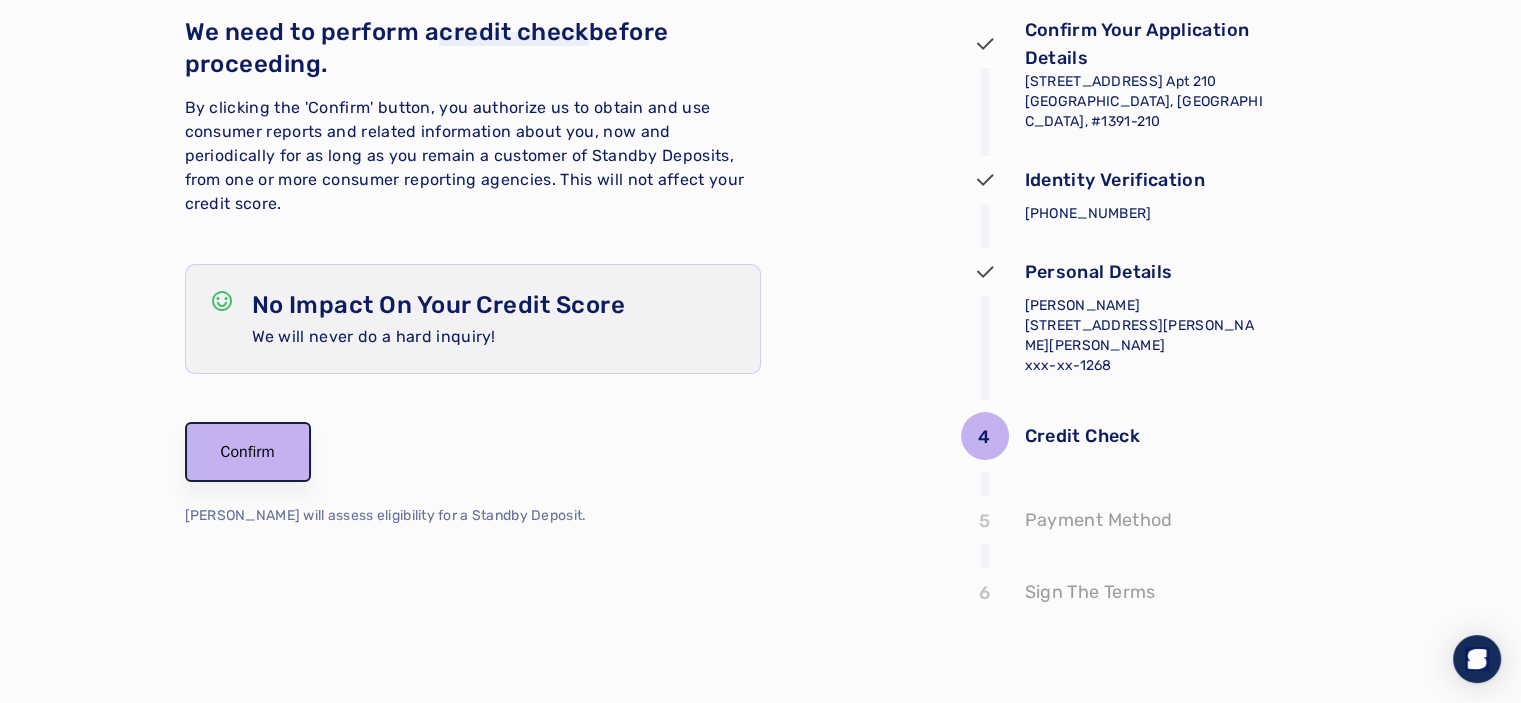 click on "Confirm" at bounding box center (248, 452) 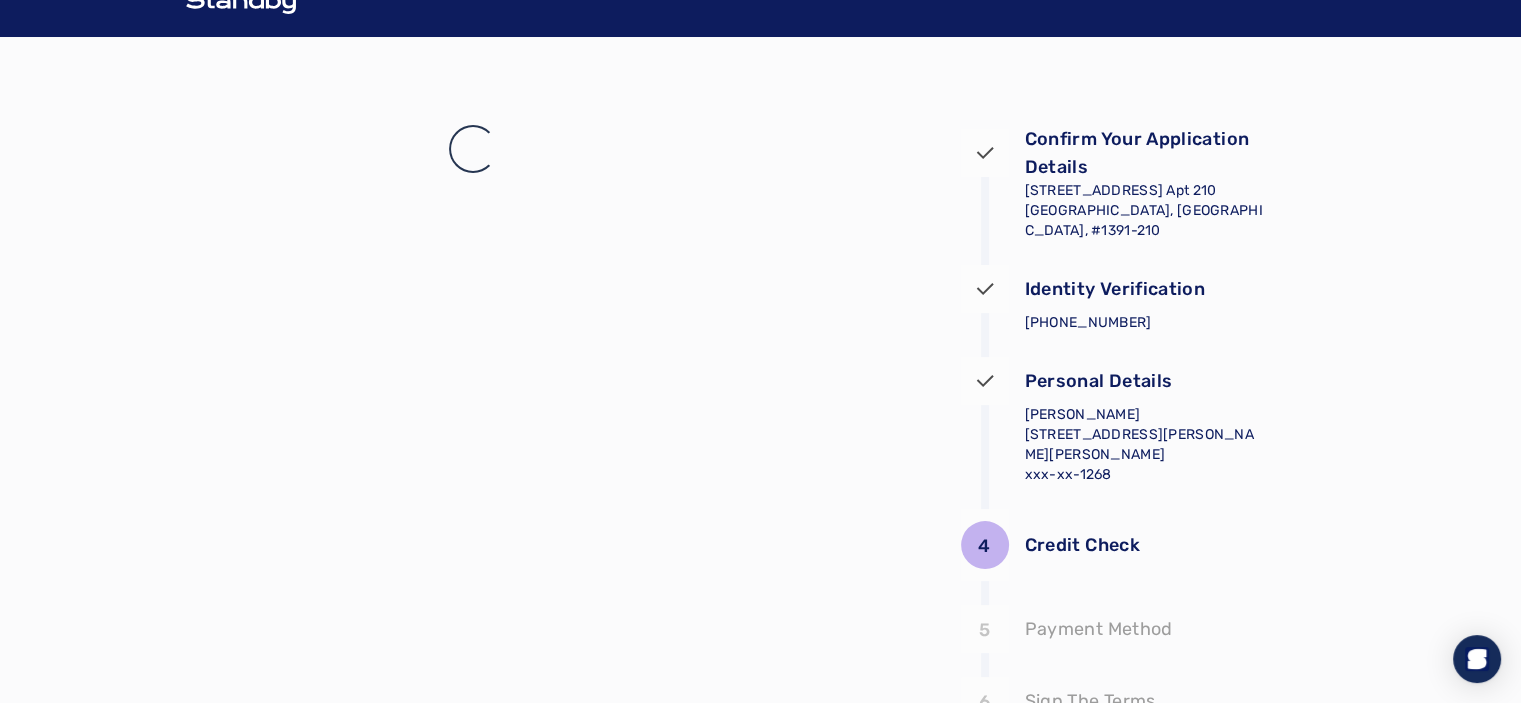 scroll, scrollTop: 32, scrollLeft: 0, axis: vertical 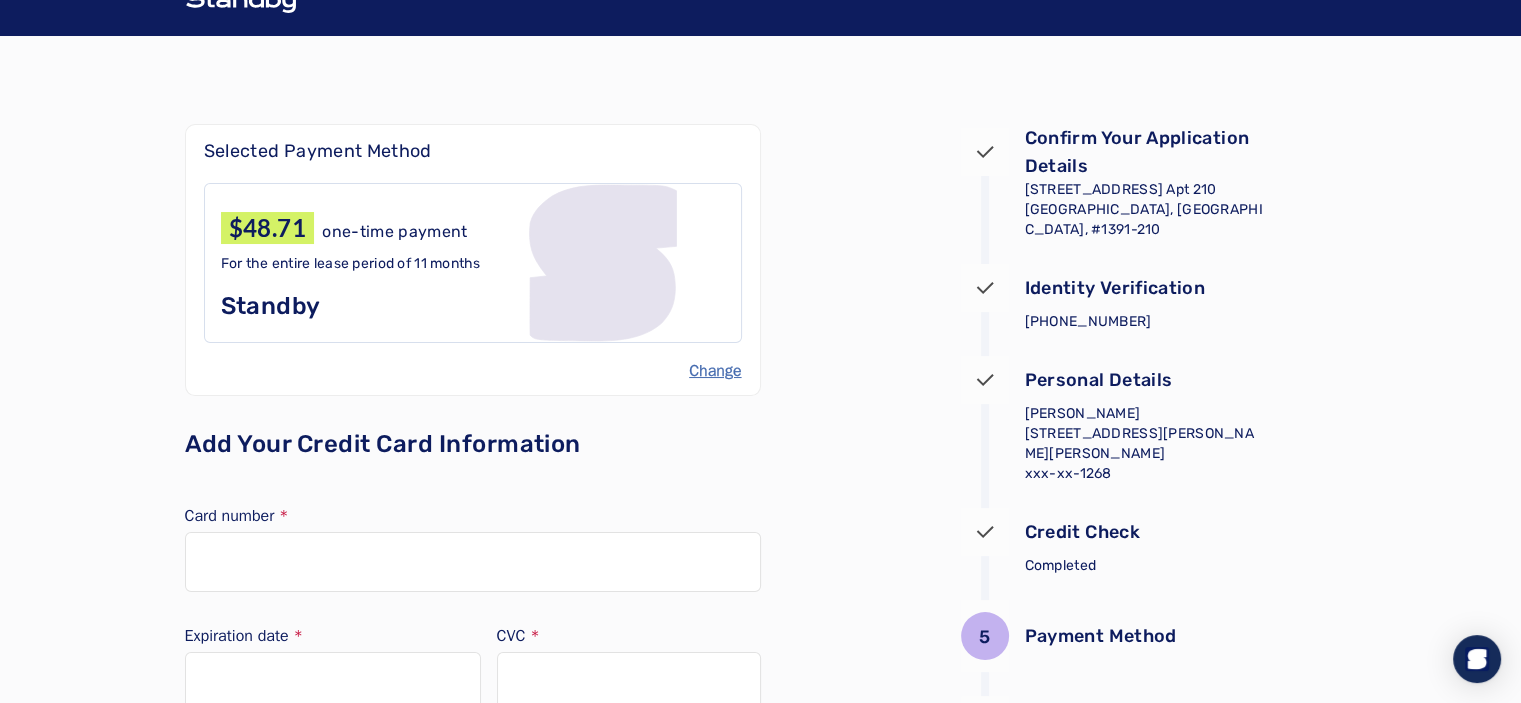 click on "Change" at bounding box center [715, 371] 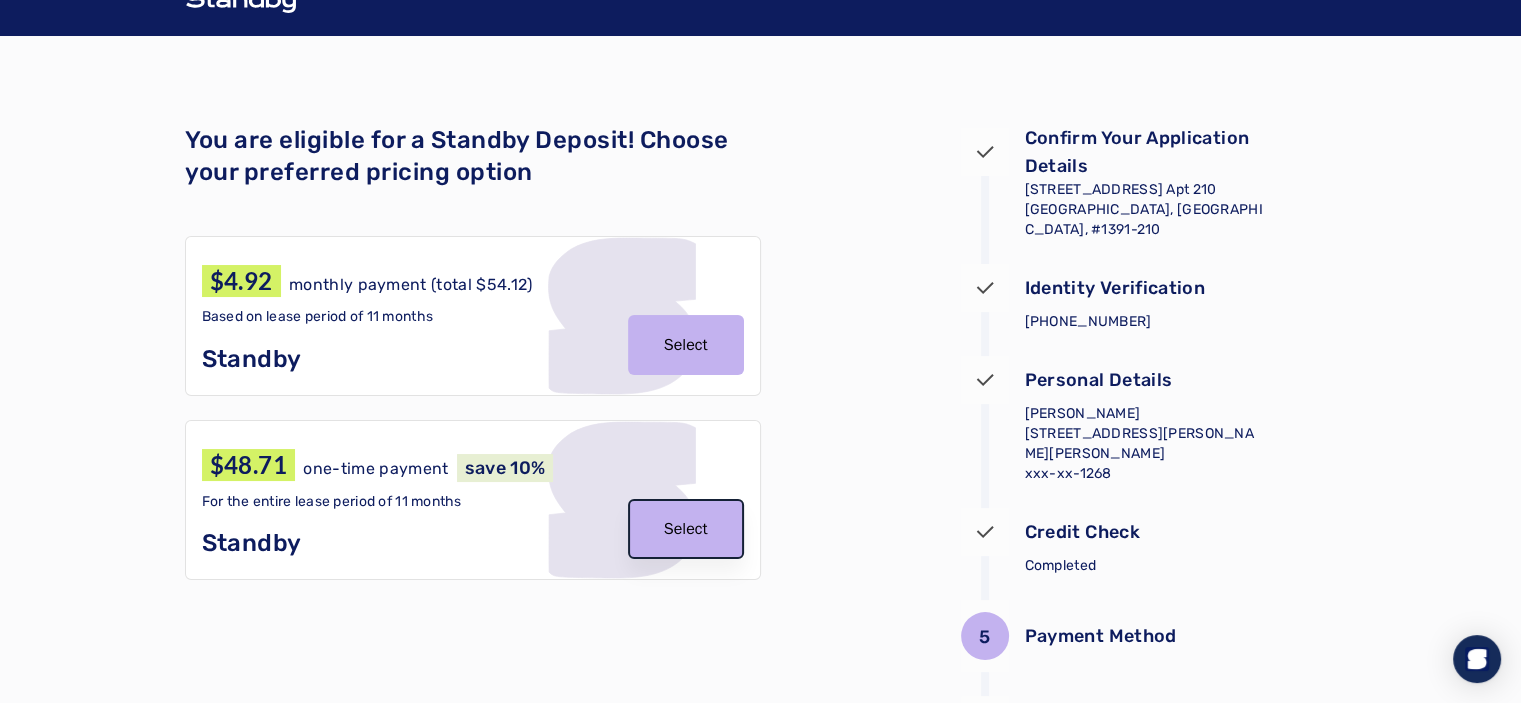 click on "Select" at bounding box center [686, 529] 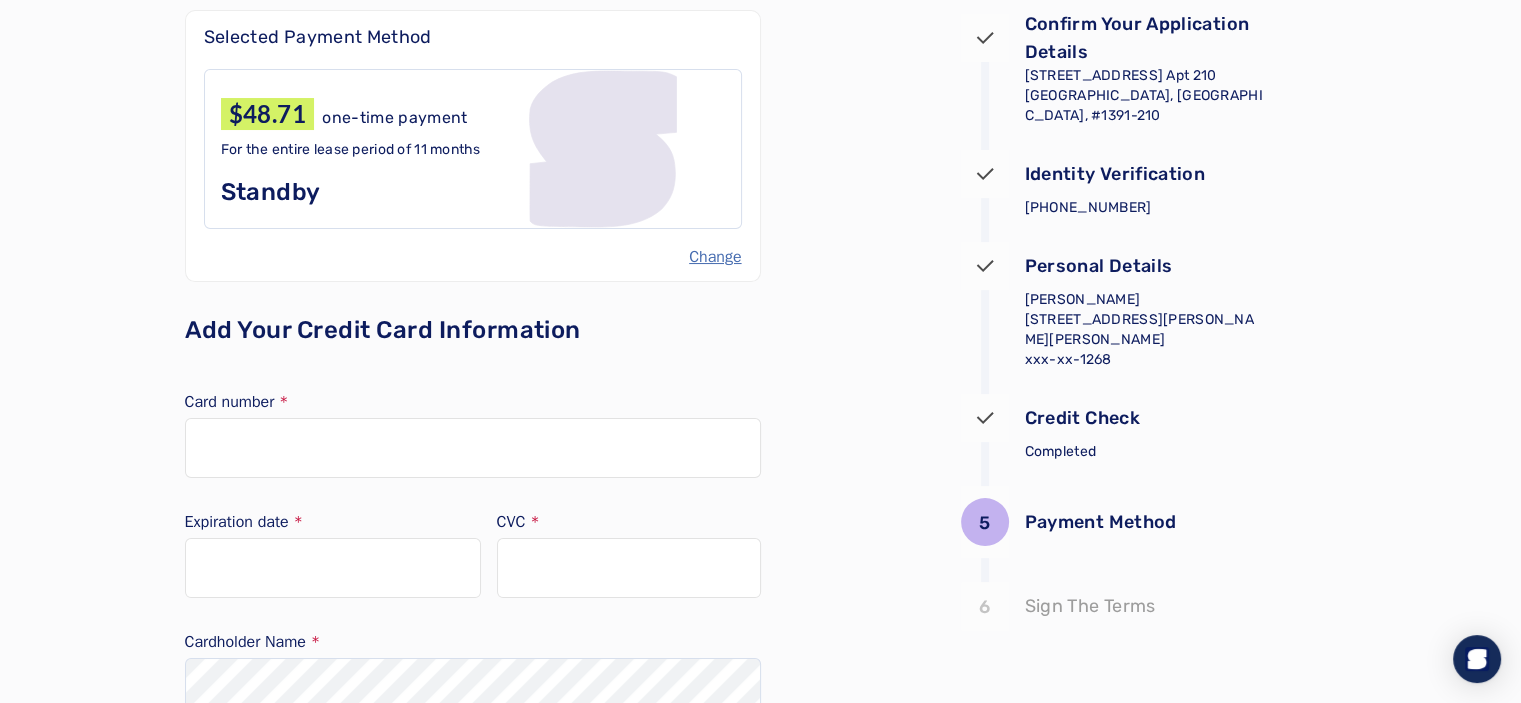scroll, scrollTop: 148, scrollLeft: 0, axis: vertical 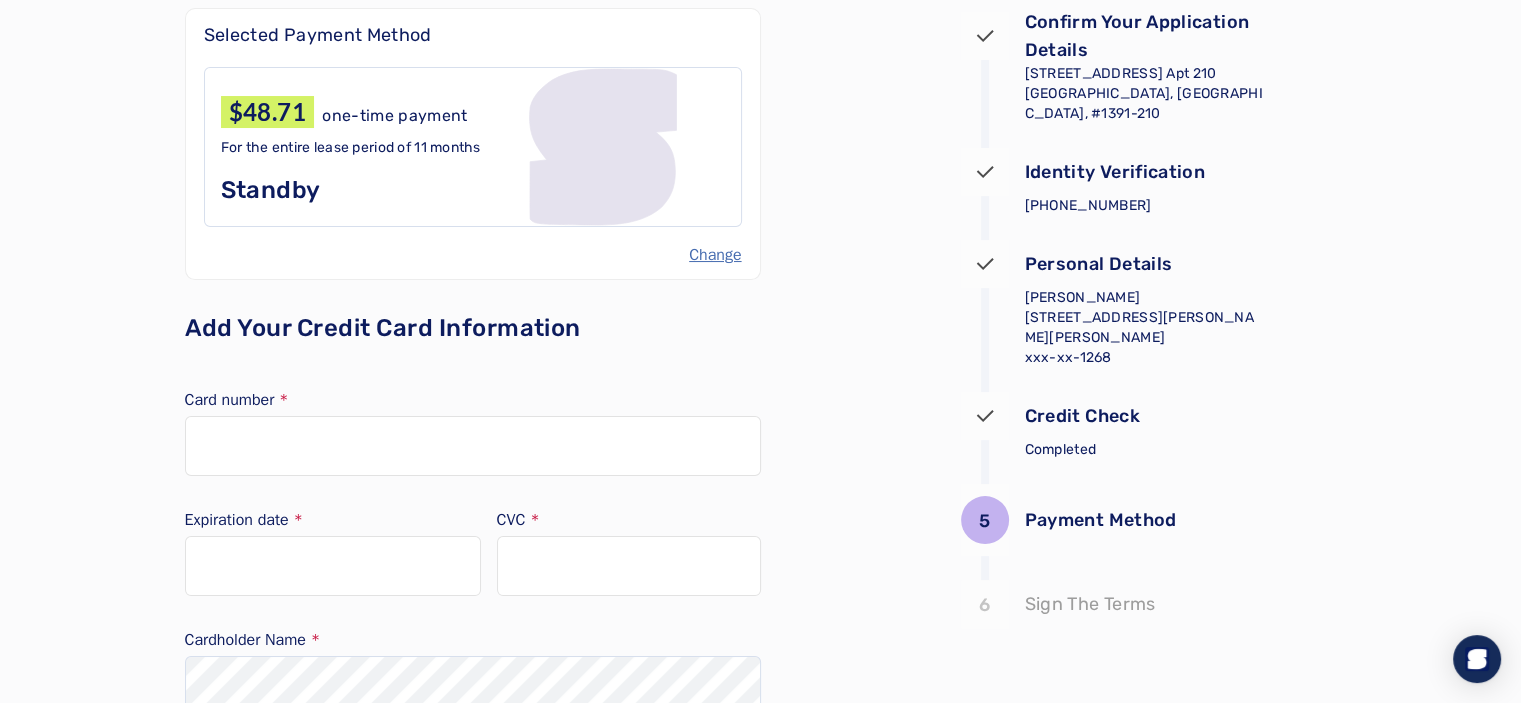 click at bounding box center (473, 446) 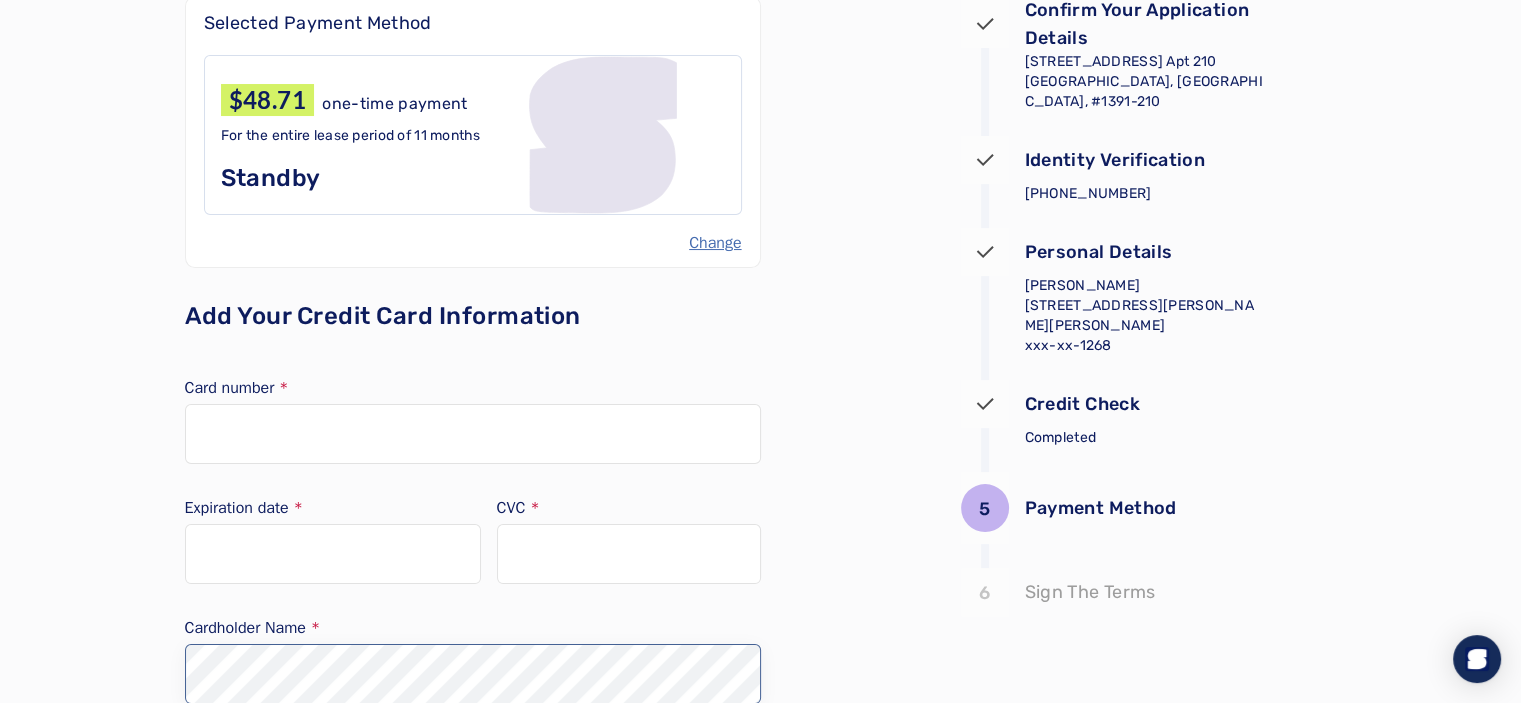 scroll, scrollTop: 360, scrollLeft: 0, axis: vertical 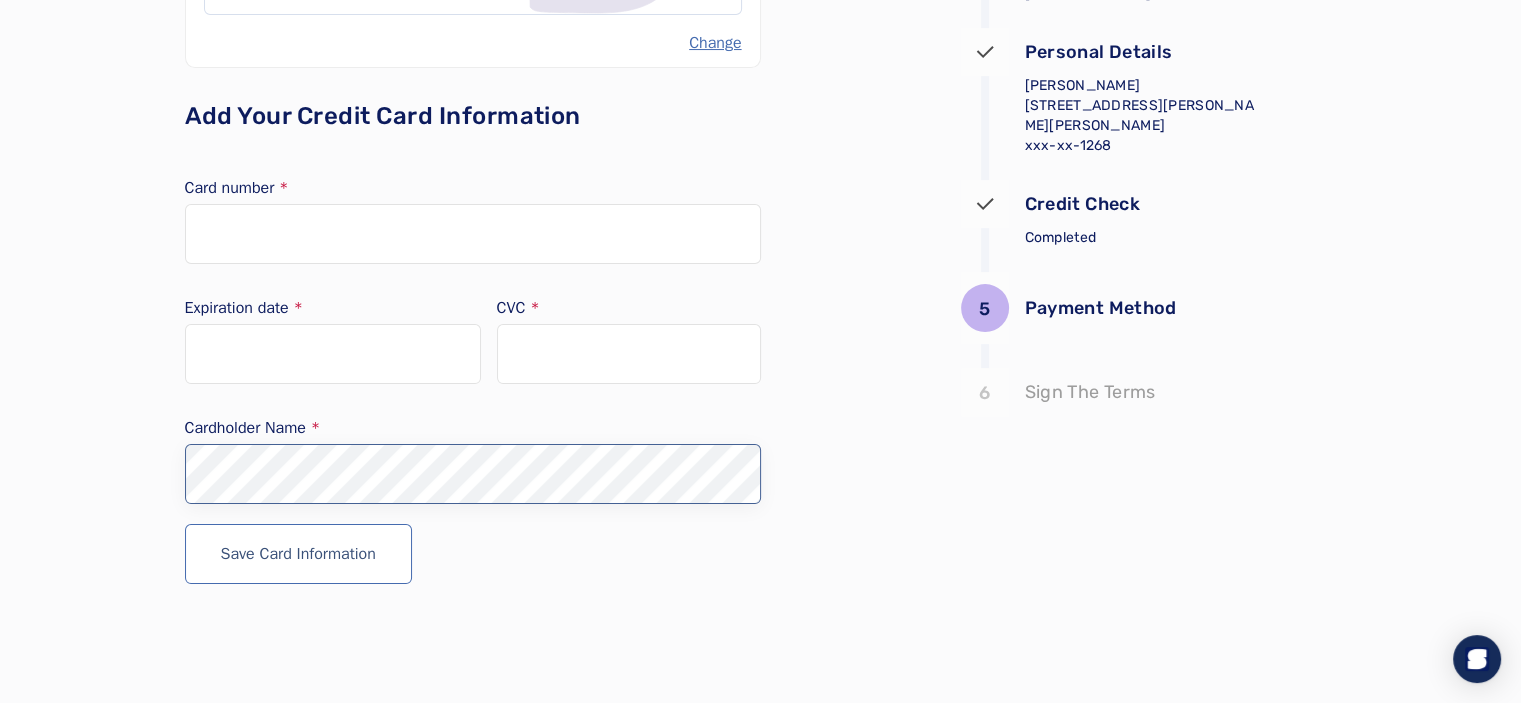 click on "Save Card Information" at bounding box center (298, 554) 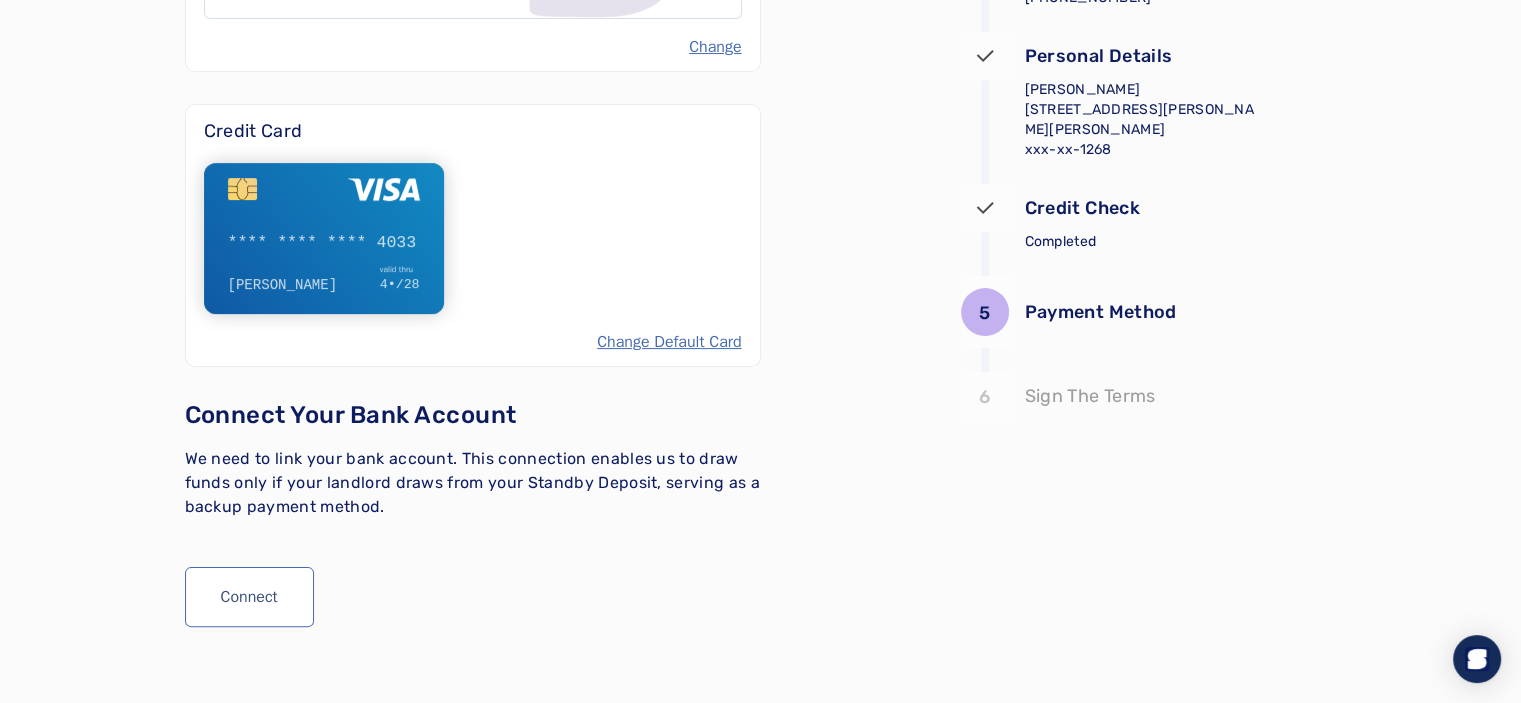 scroll, scrollTop: 367, scrollLeft: 0, axis: vertical 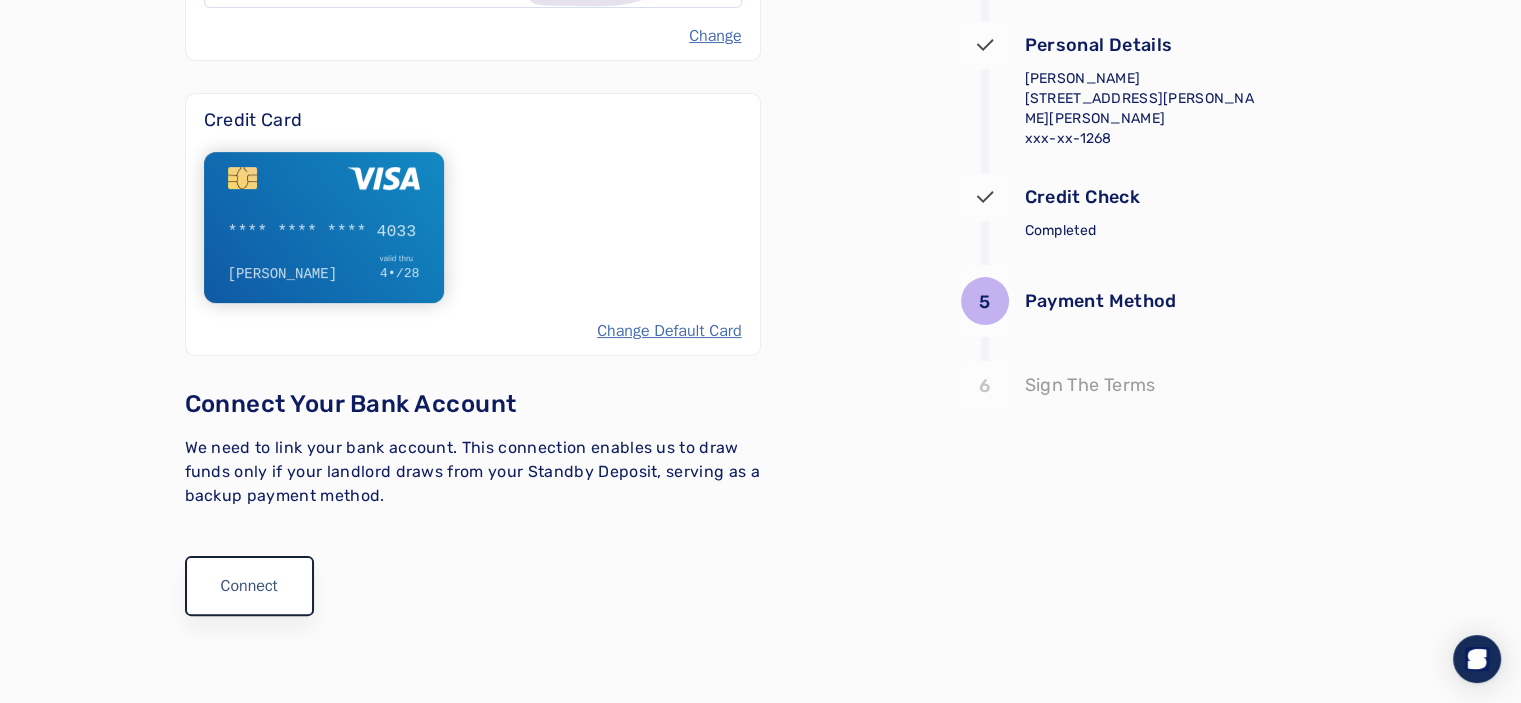 click on "Connect" at bounding box center [249, 586] 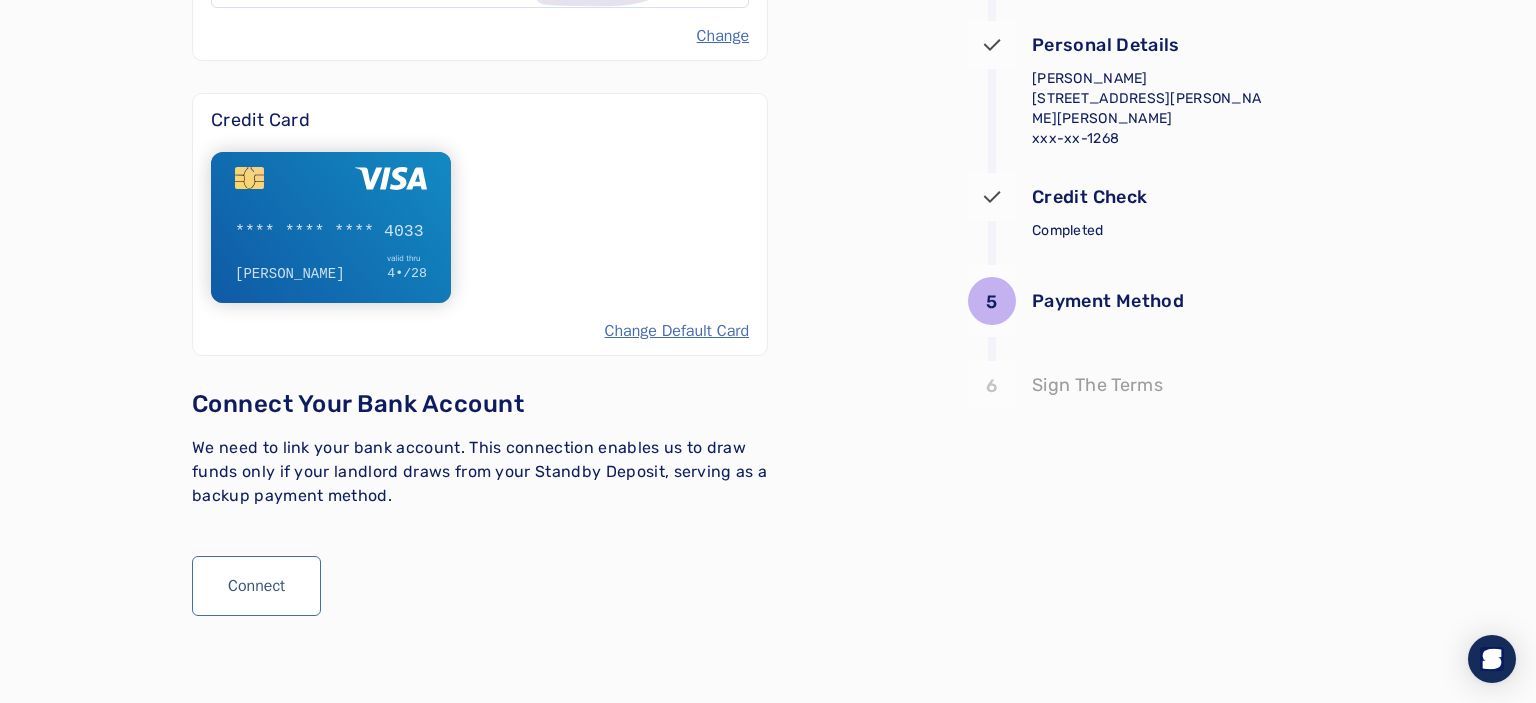 click at bounding box center [768, 351] 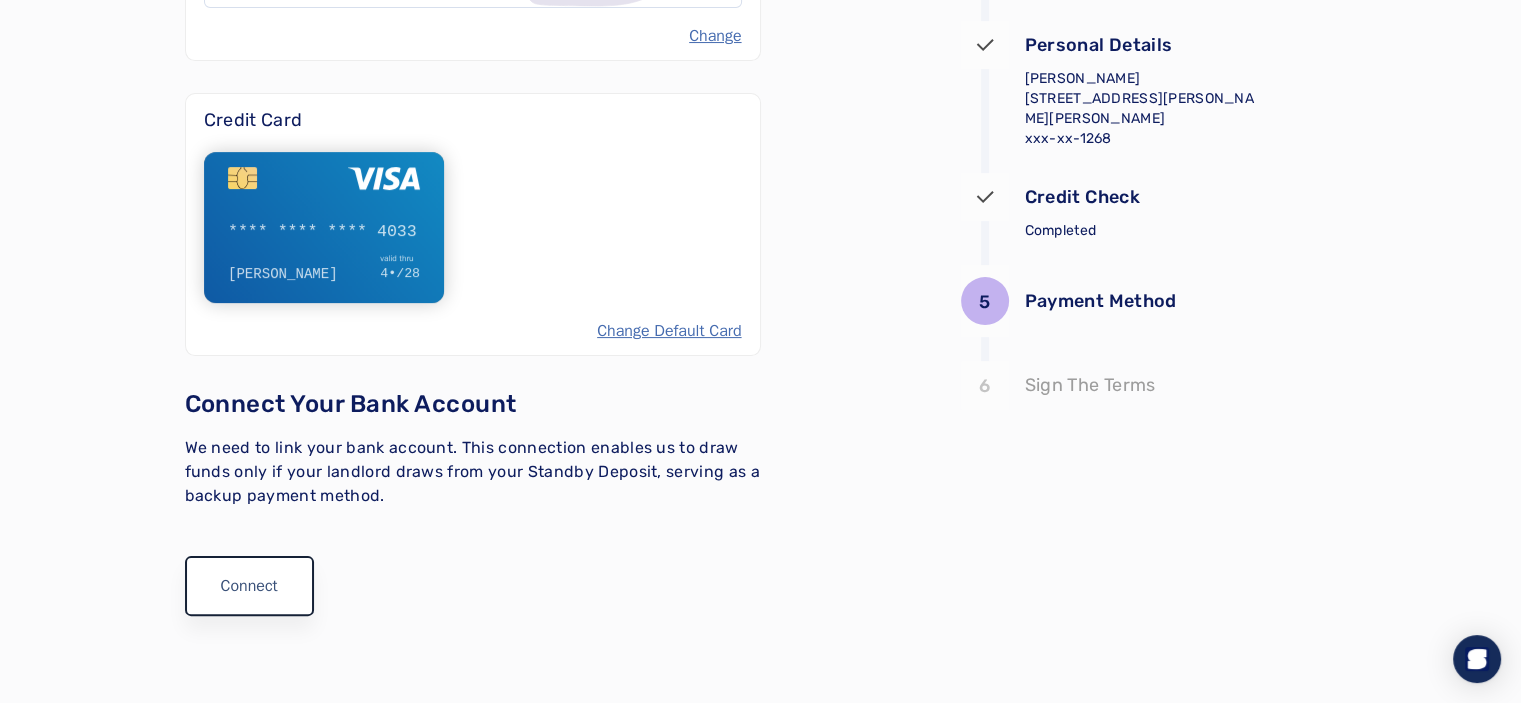 click on "Connect" at bounding box center [249, 586] 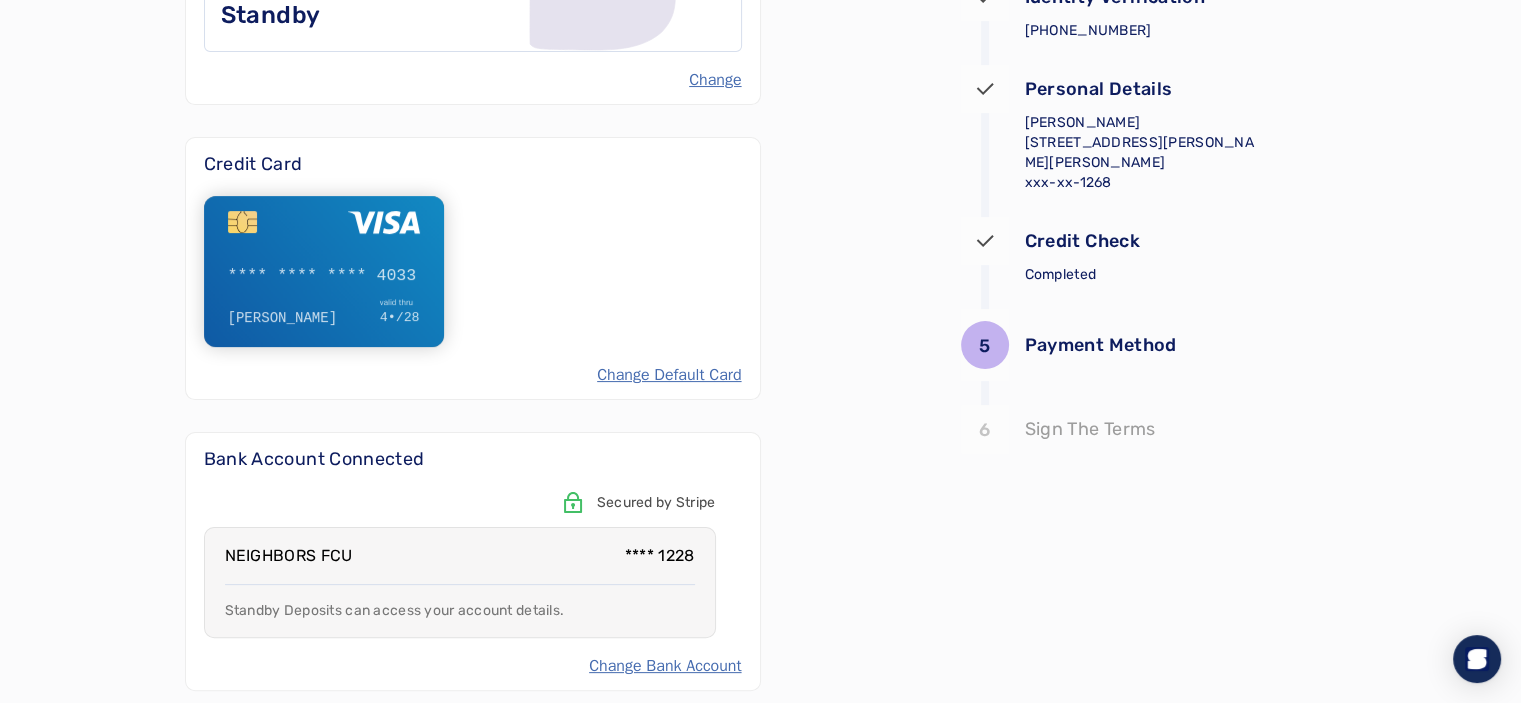 scroll, scrollTop: 581, scrollLeft: 0, axis: vertical 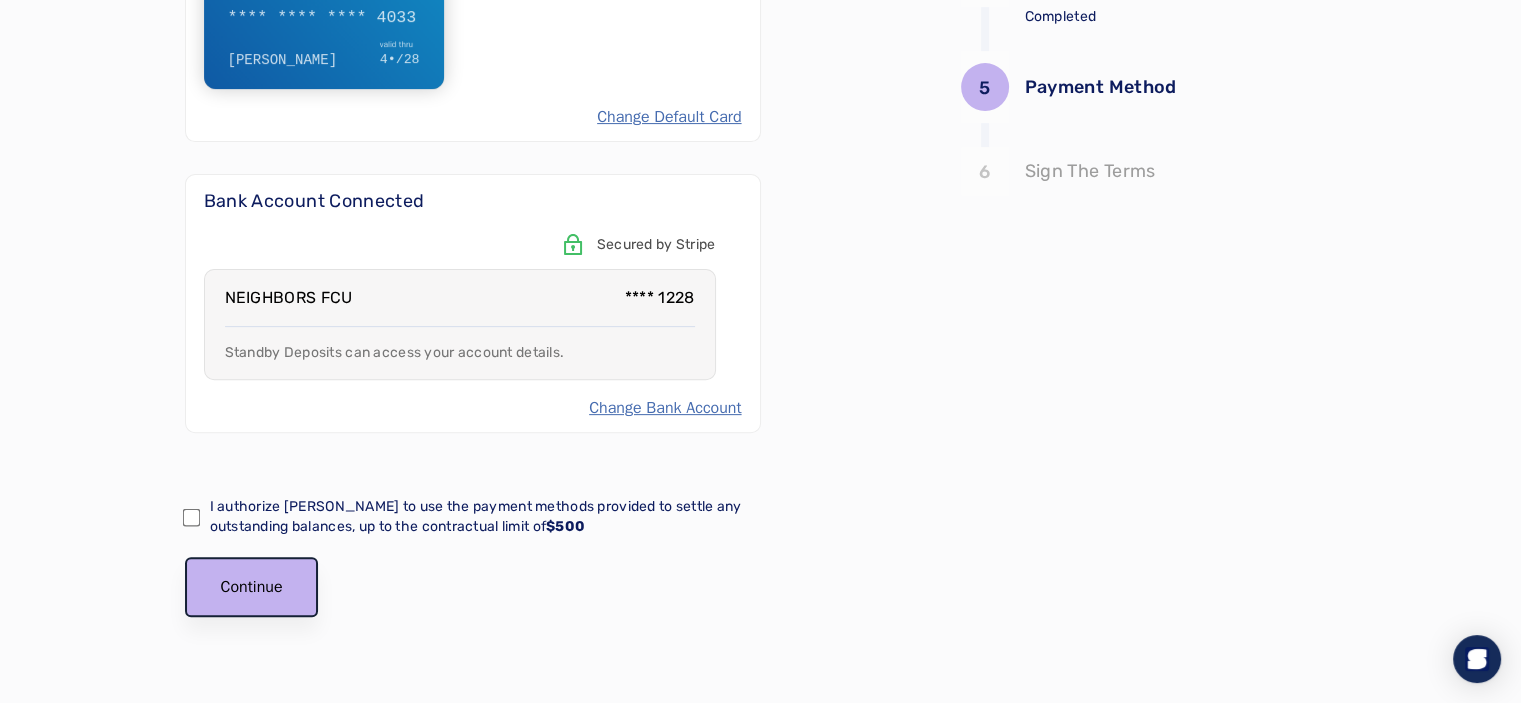 click on "Continue" at bounding box center [252, 587] 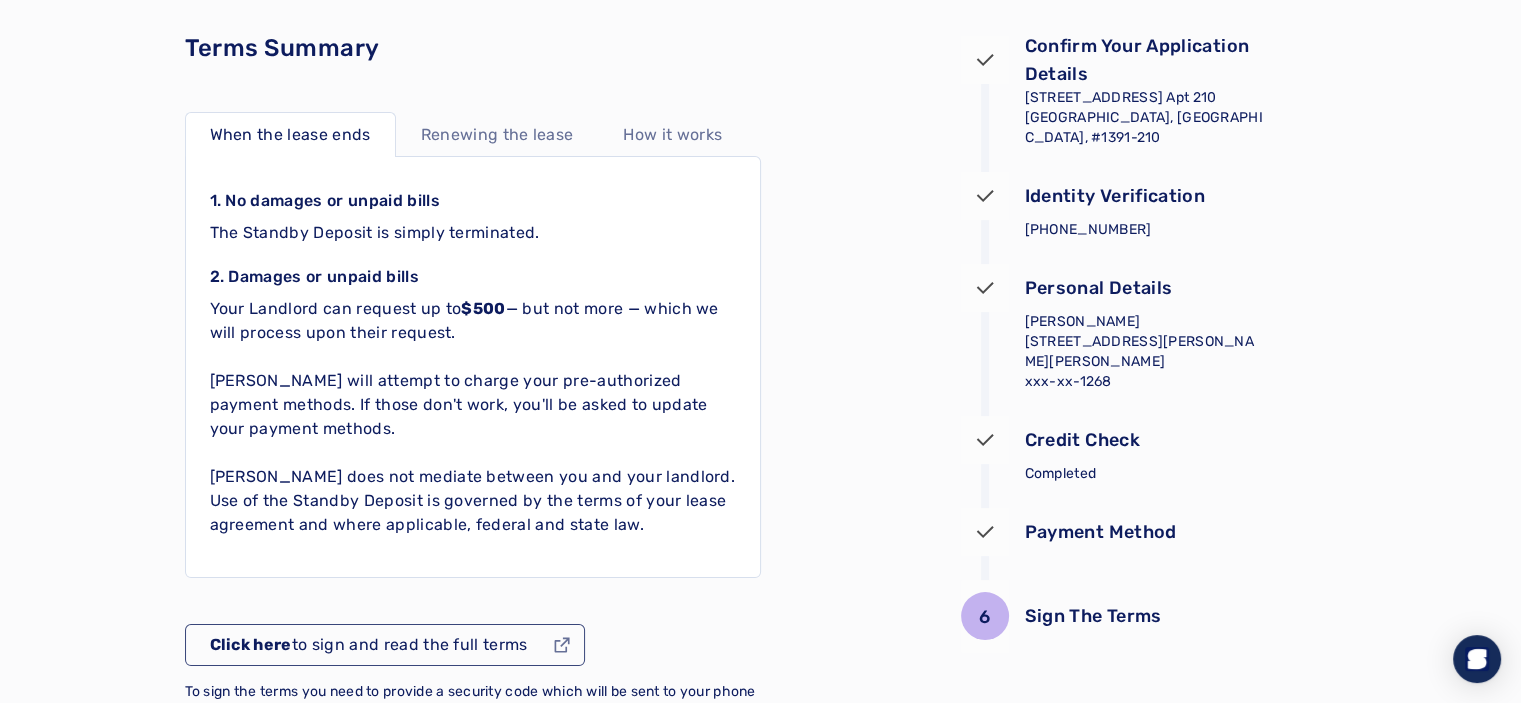 scroll, scrollTop: 121, scrollLeft: 0, axis: vertical 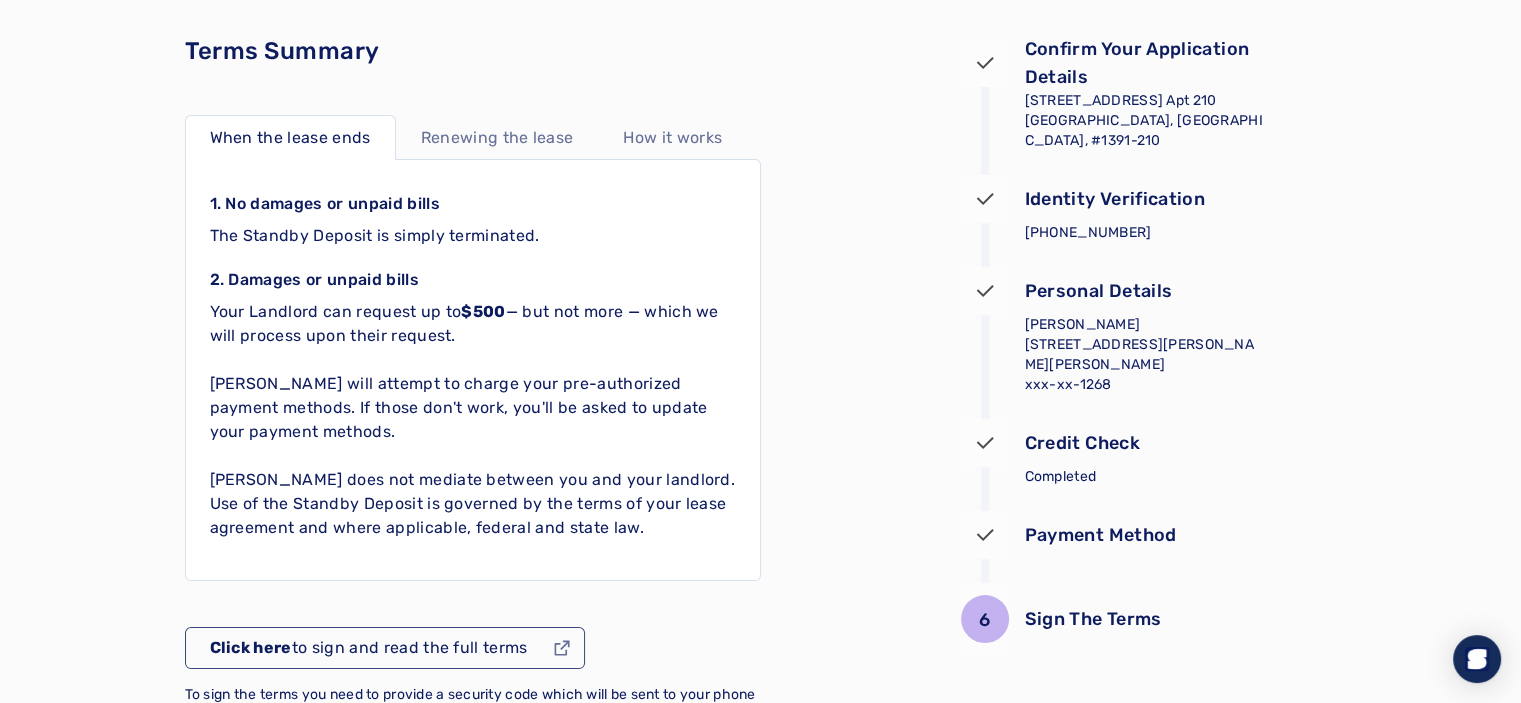 click on "Renewing the lease" at bounding box center [497, 138] 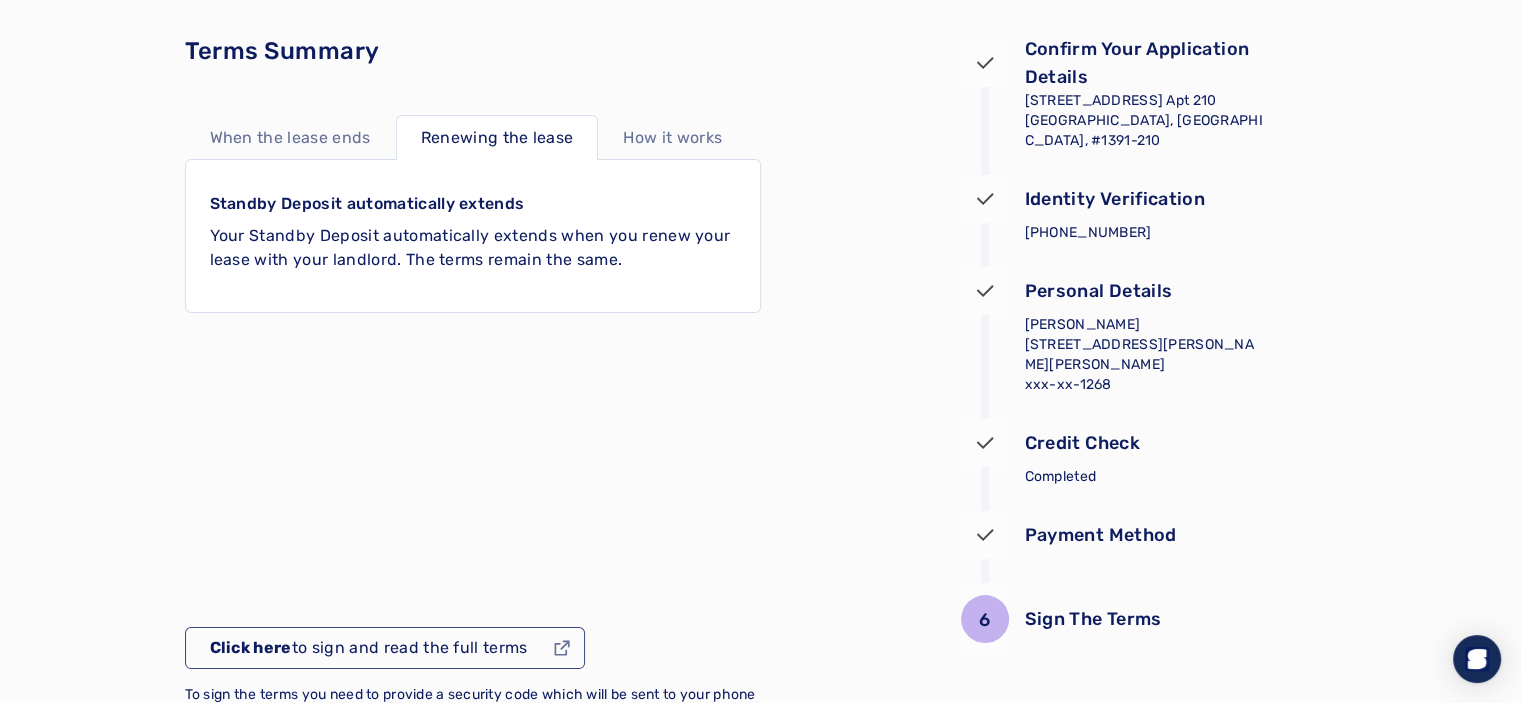 click on "How it works" at bounding box center [672, 137] 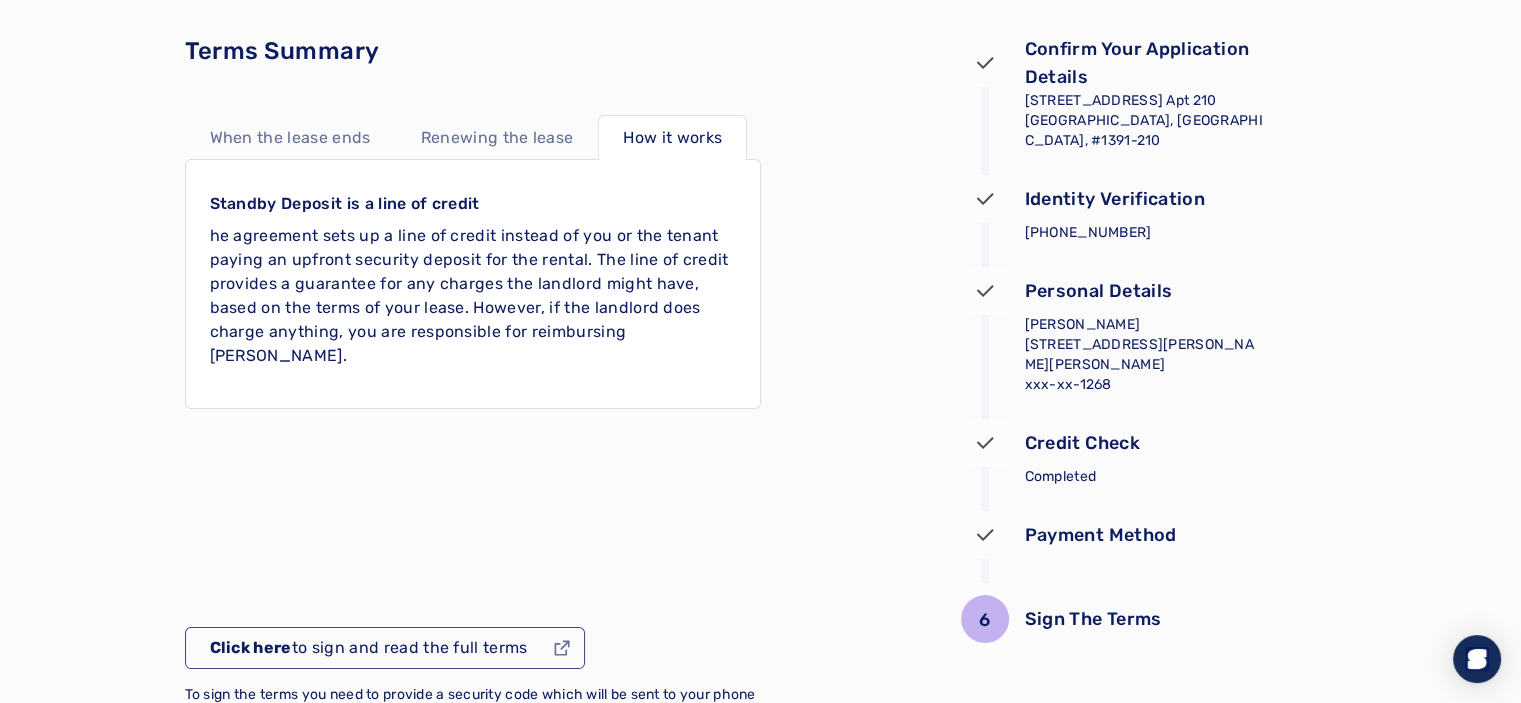 click on "When the lease ends" at bounding box center [290, 138] 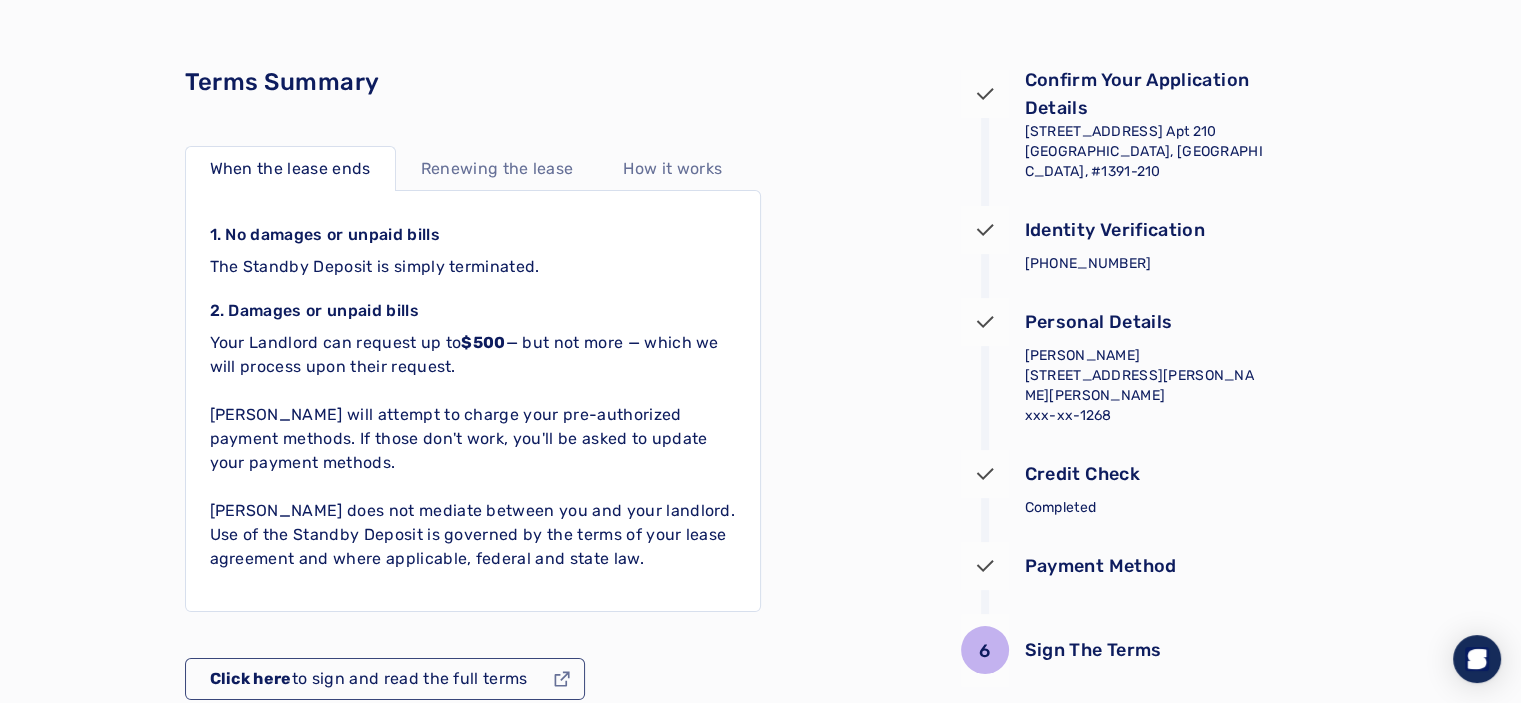 scroll, scrollTop: 67, scrollLeft: 0, axis: vertical 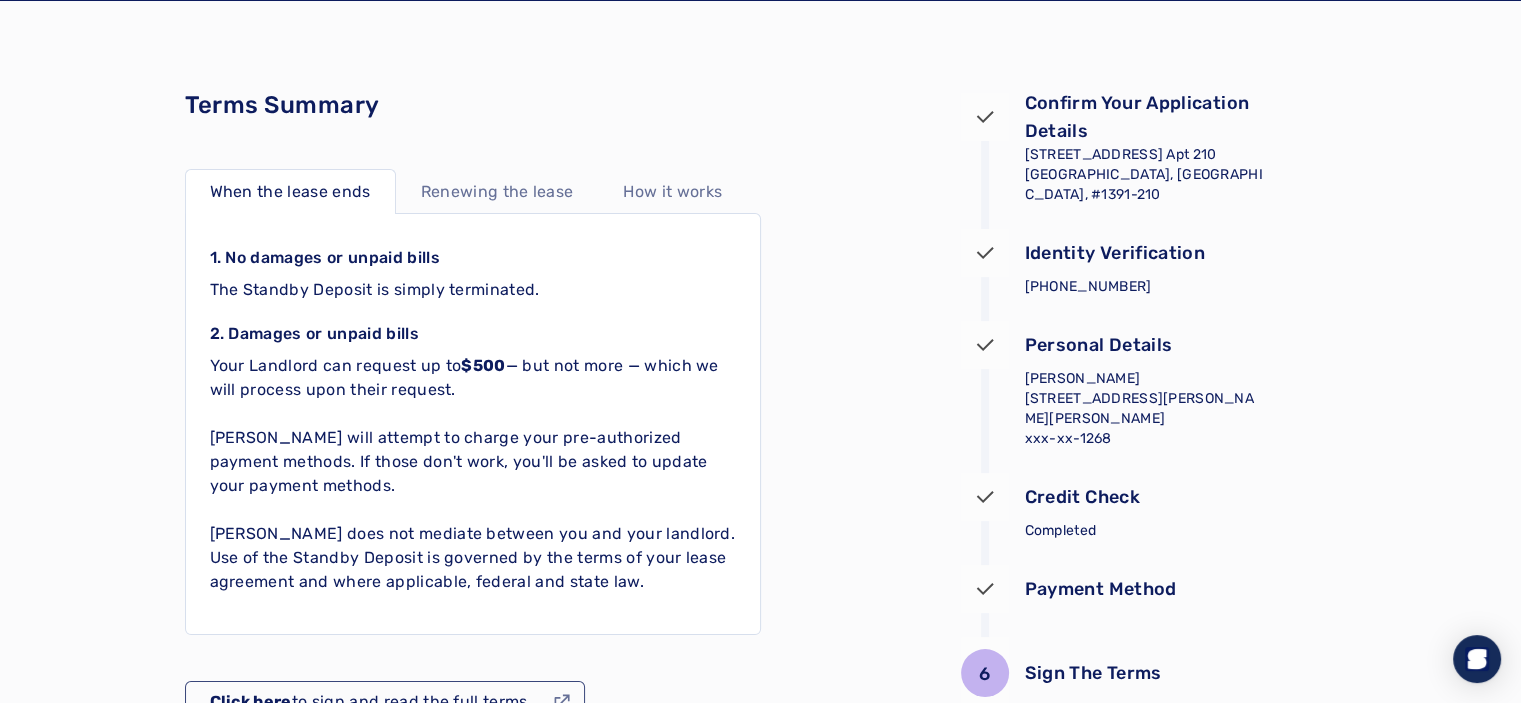 click on "Renewing the lease" at bounding box center (497, 192) 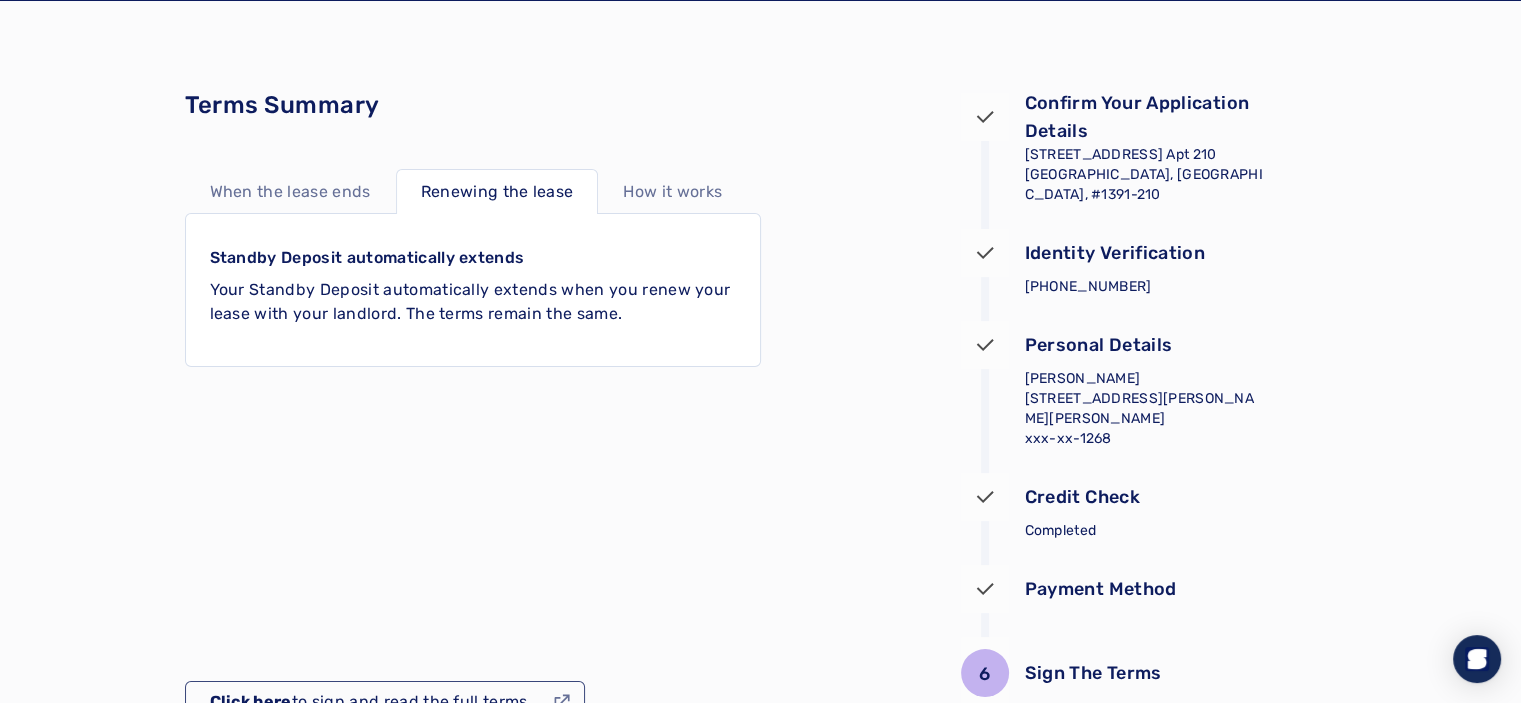 scroll, scrollTop: 0, scrollLeft: 0, axis: both 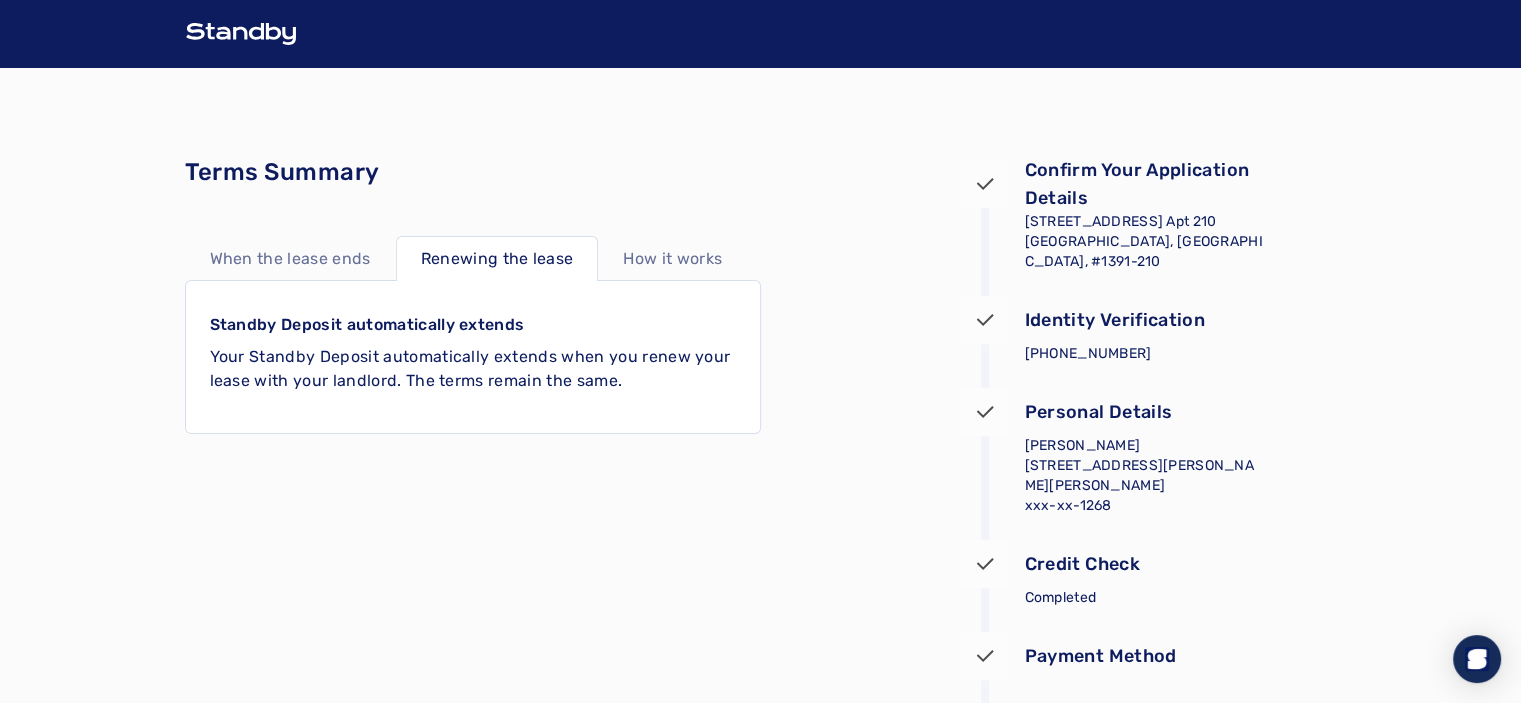 click on "When the lease ends" at bounding box center (290, 259) 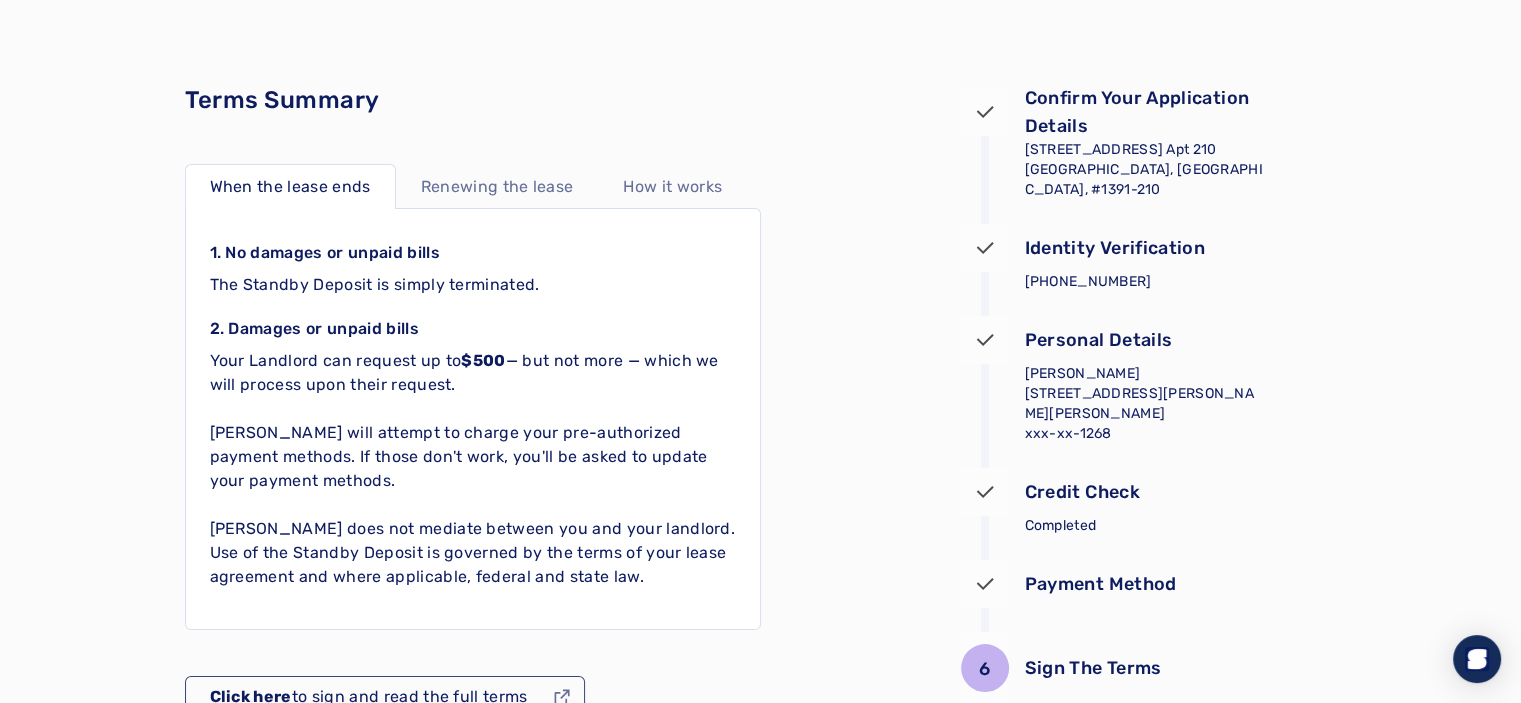 scroll, scrollTop: 72, scrollLeft: 0, axis: vertical 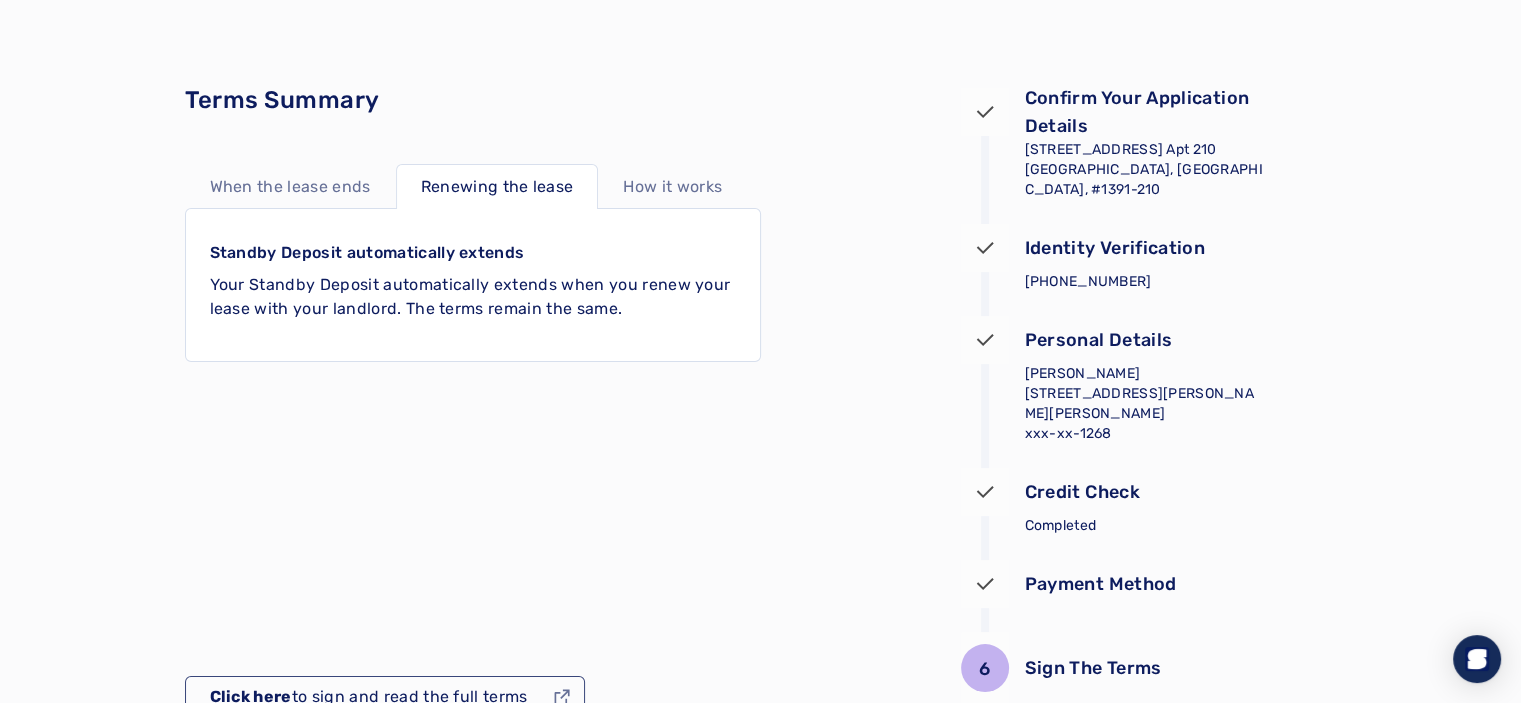 click on "How it works" at bounding box center [672, 187] 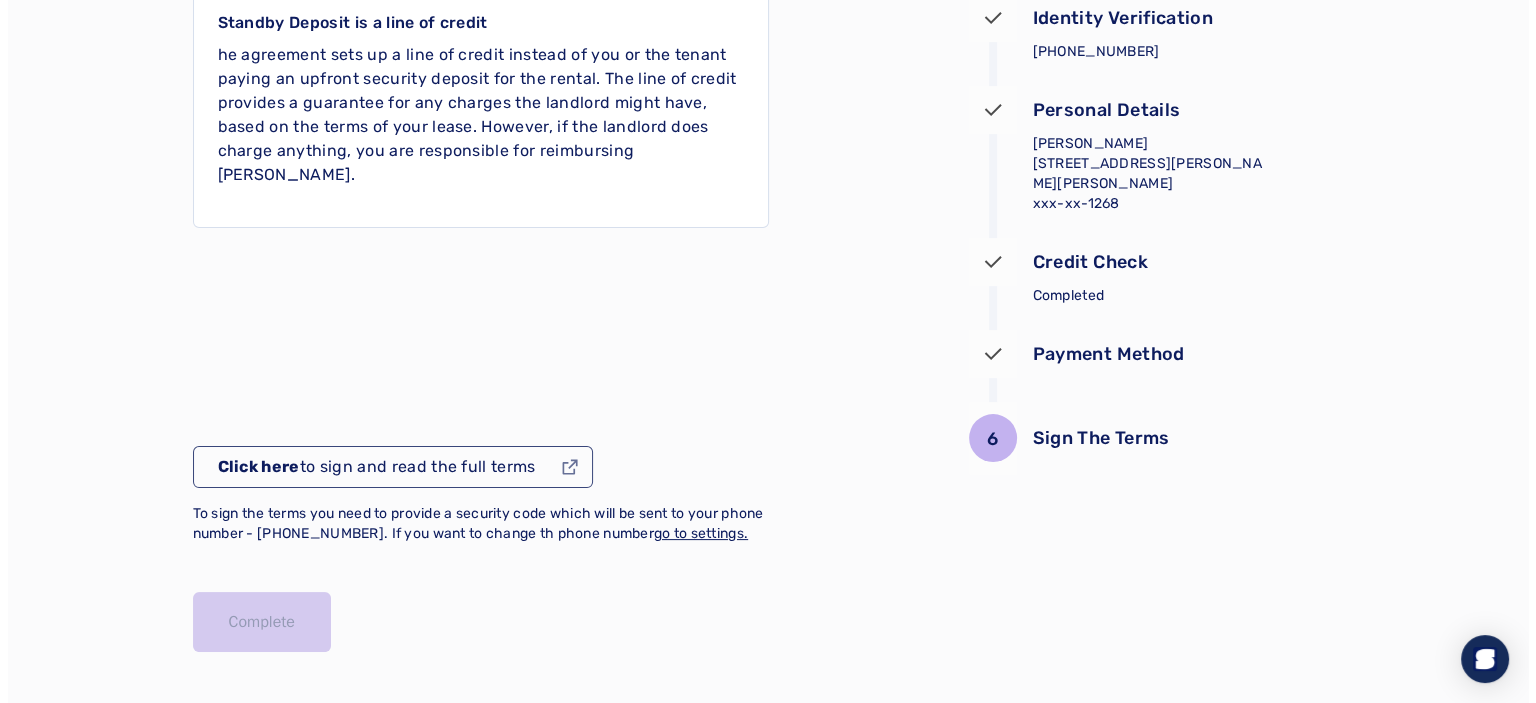 scroll, scrollTop: 315, scrollLeft: 0, axis: vertical 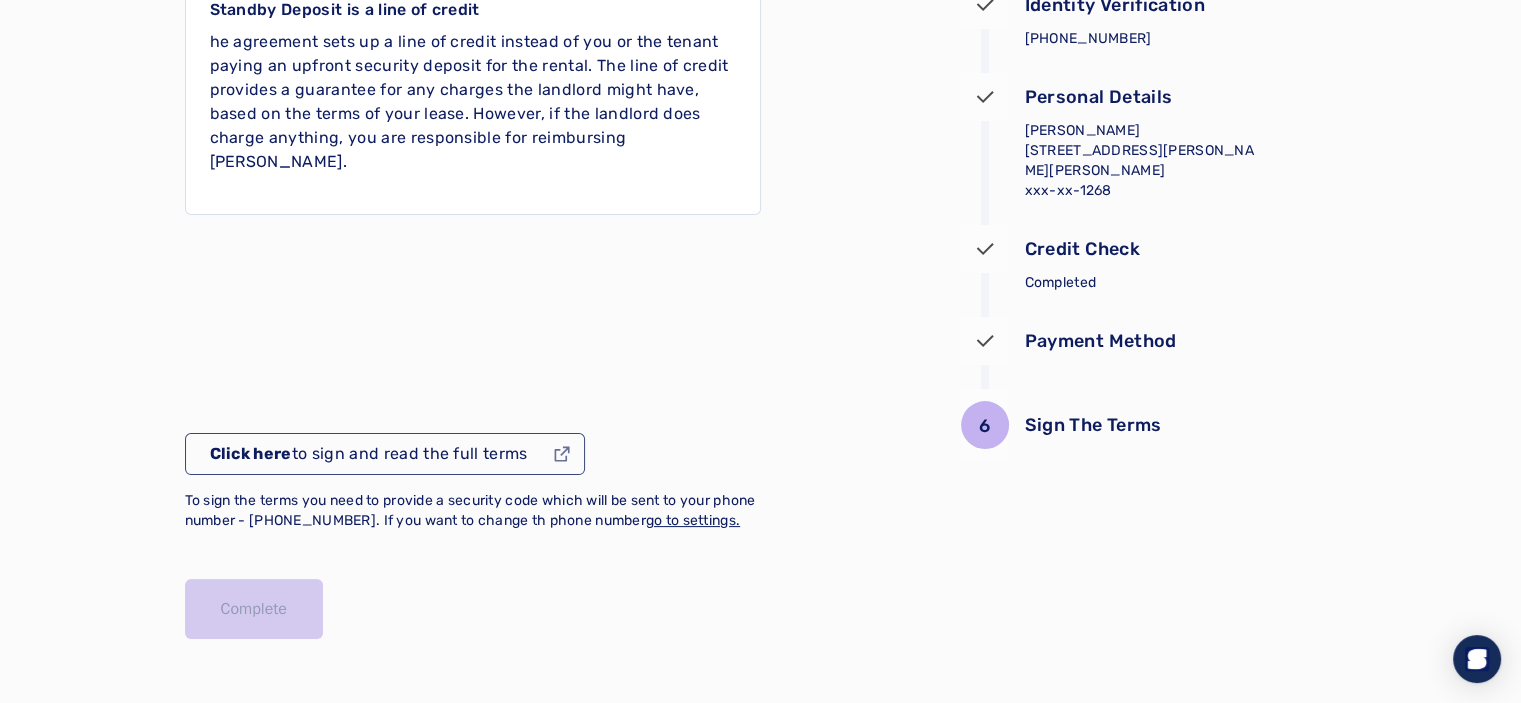 click on "Click here  to sign and read the full terms" at bounding box center [369, 454] 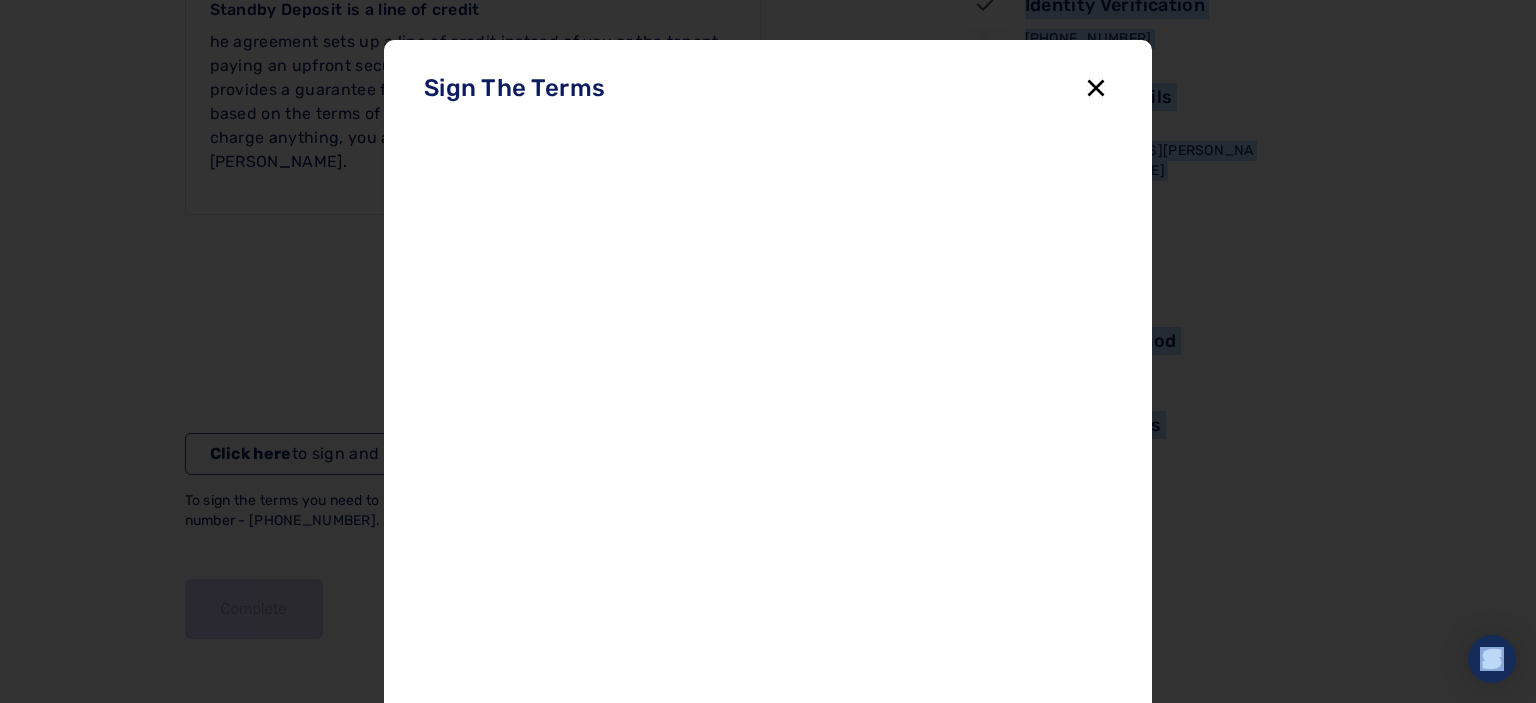 drag, startPoint x: 938, startPoint y: 52, endPoint x: 940, endPoint y: -40, distance: 92.021736 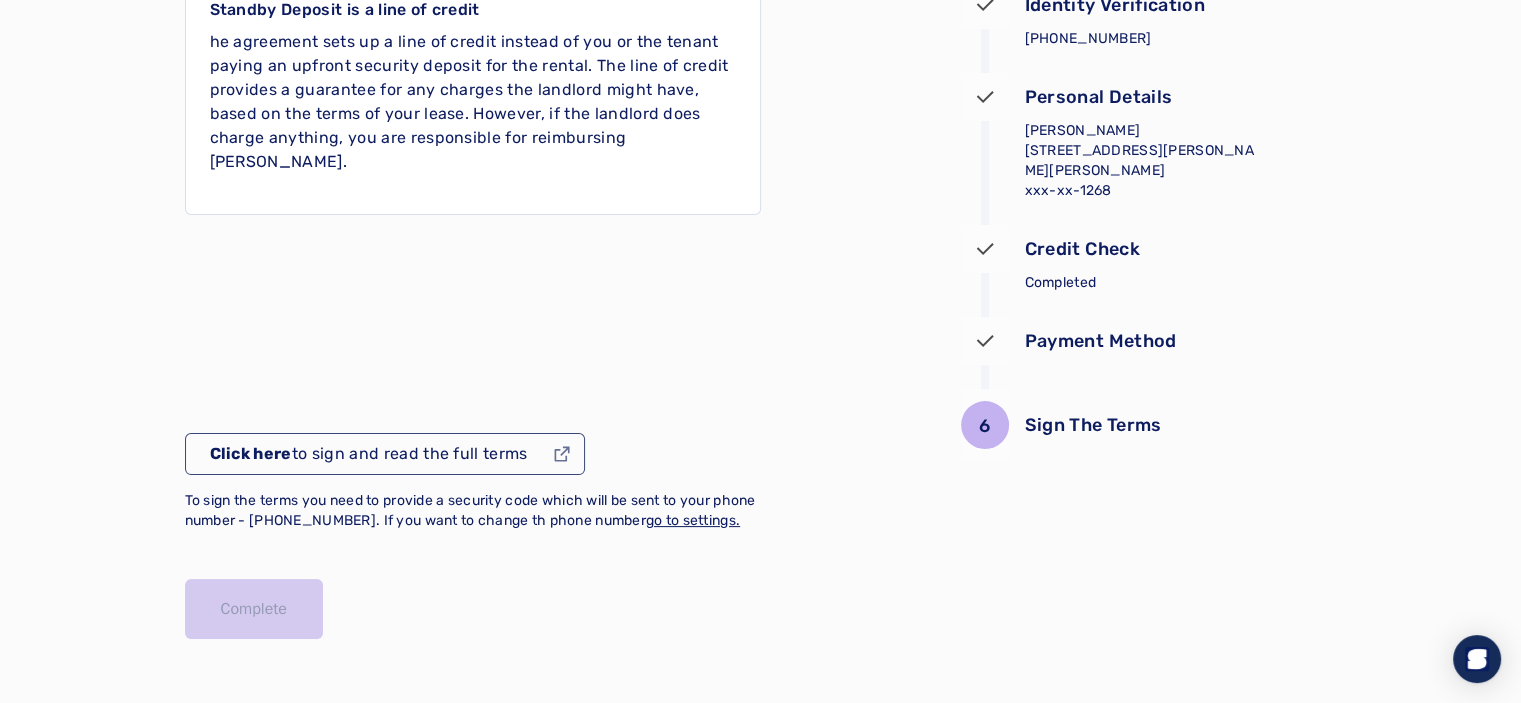 click on "To sign the terms you need to provide a security code which will be sent to your phone number - [PHONE_NUMBER]. If you want to change th phone number  go to settings." at bounding box center [473, 511] 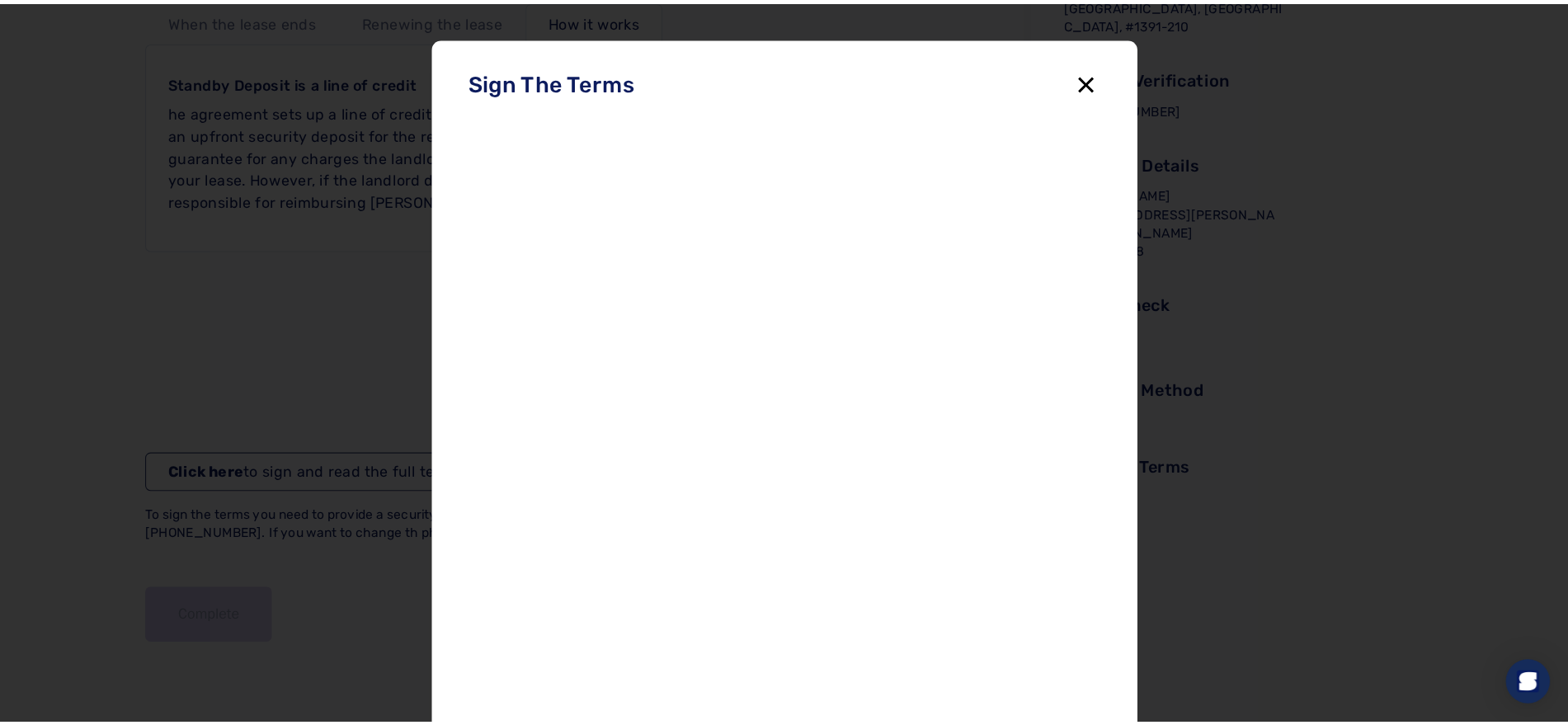 scroll, scrollTop: 115, scrollLeft: 0, axis: vertical 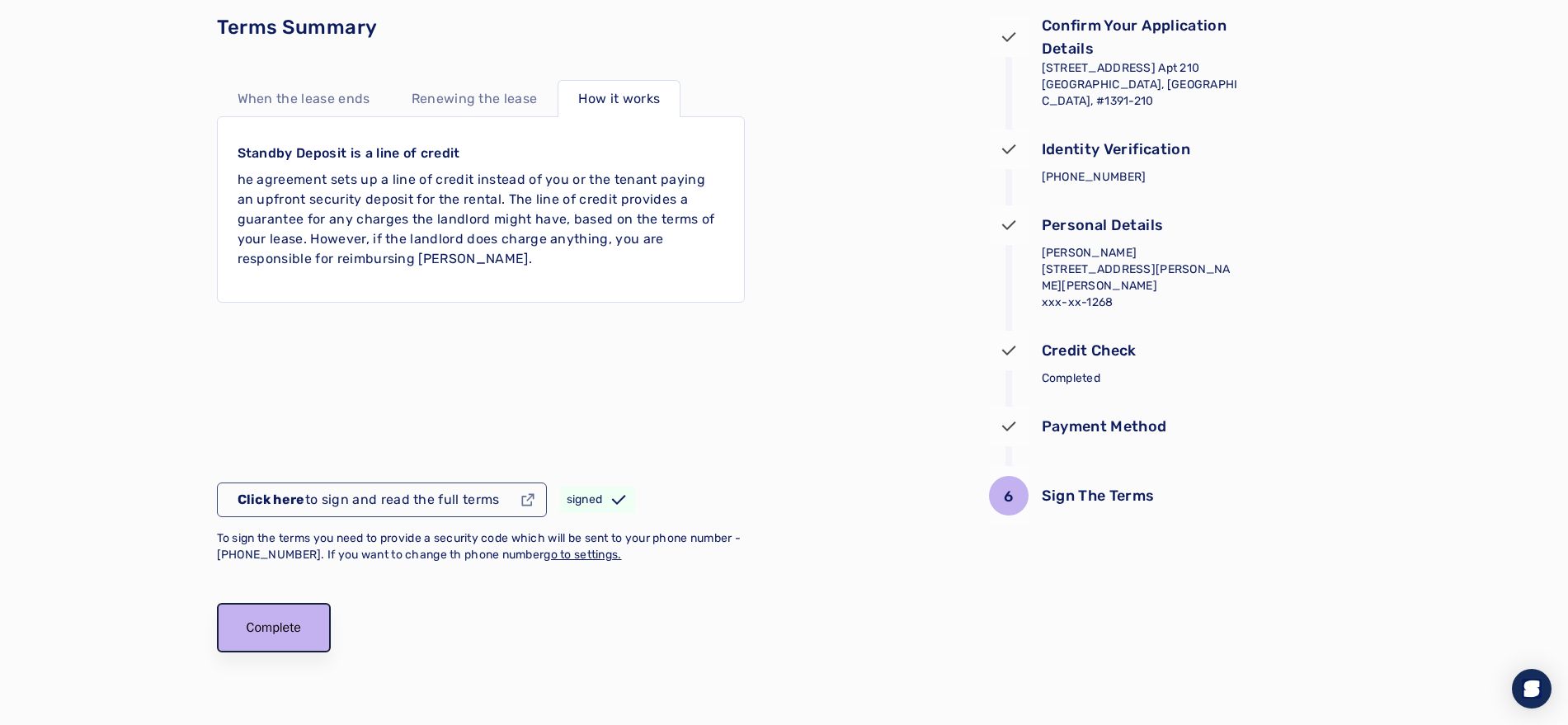 click on "Complete" at bounding box center [274, 628] 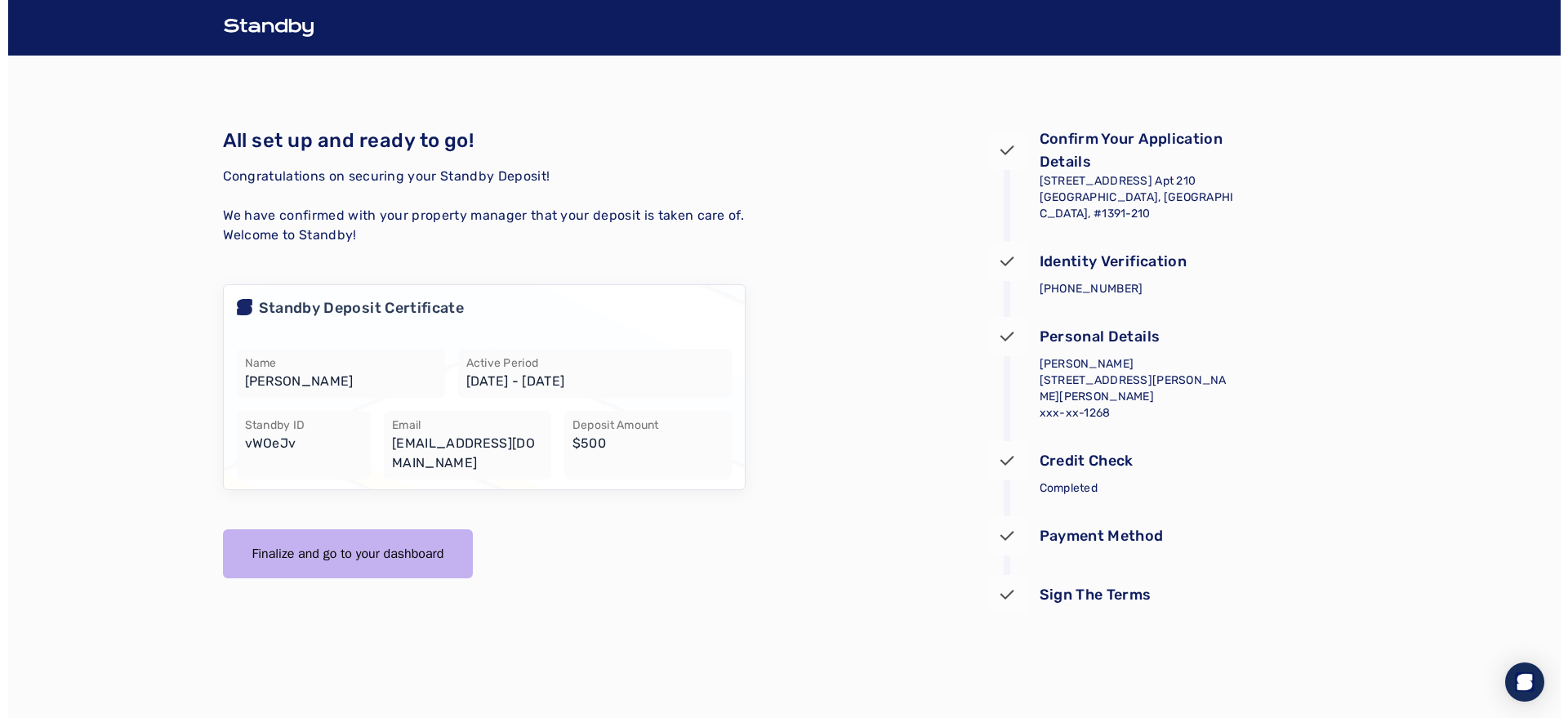 scroll, scrollTop: 0, scrollLeft: 0, axis: both 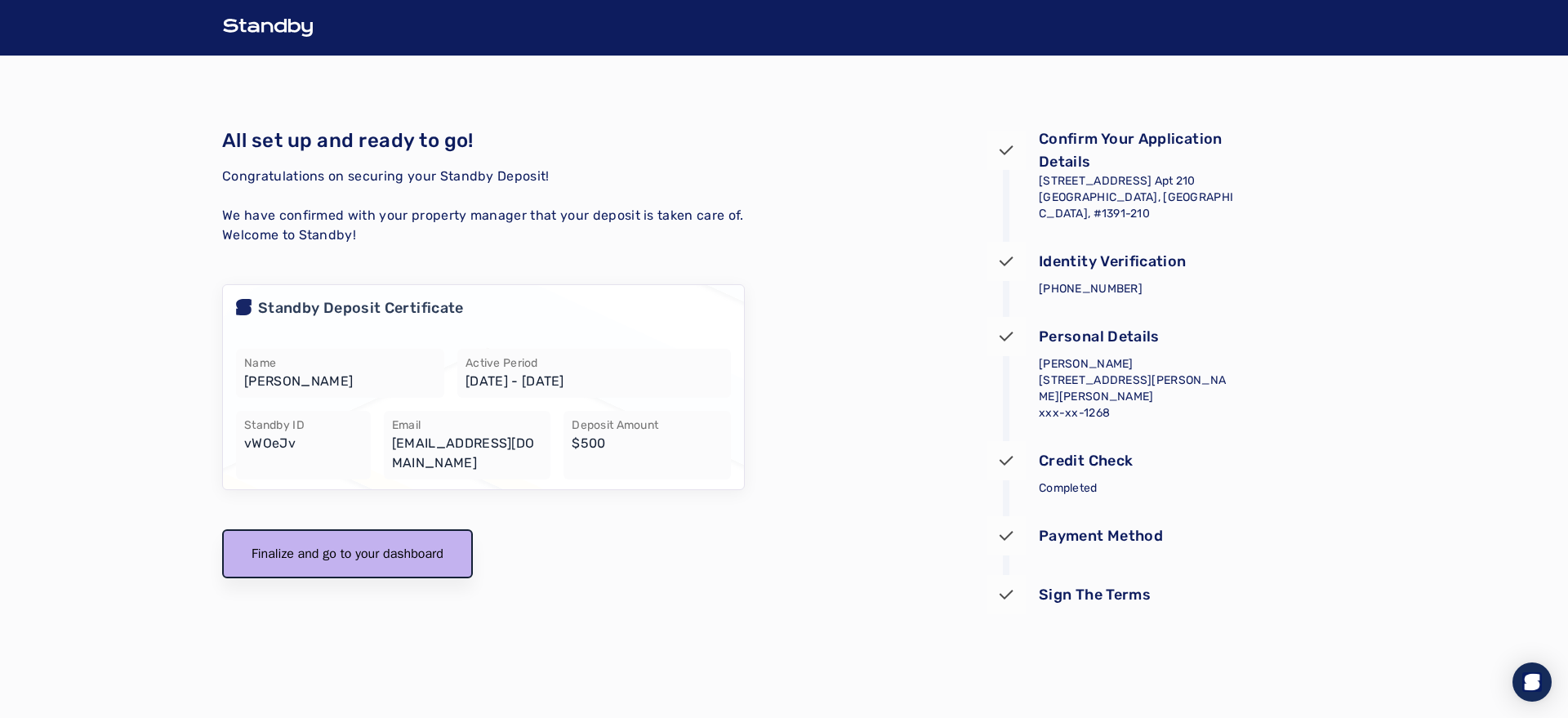 click on "Finalize and go to your dashboard" at bounding box center (347, 554) 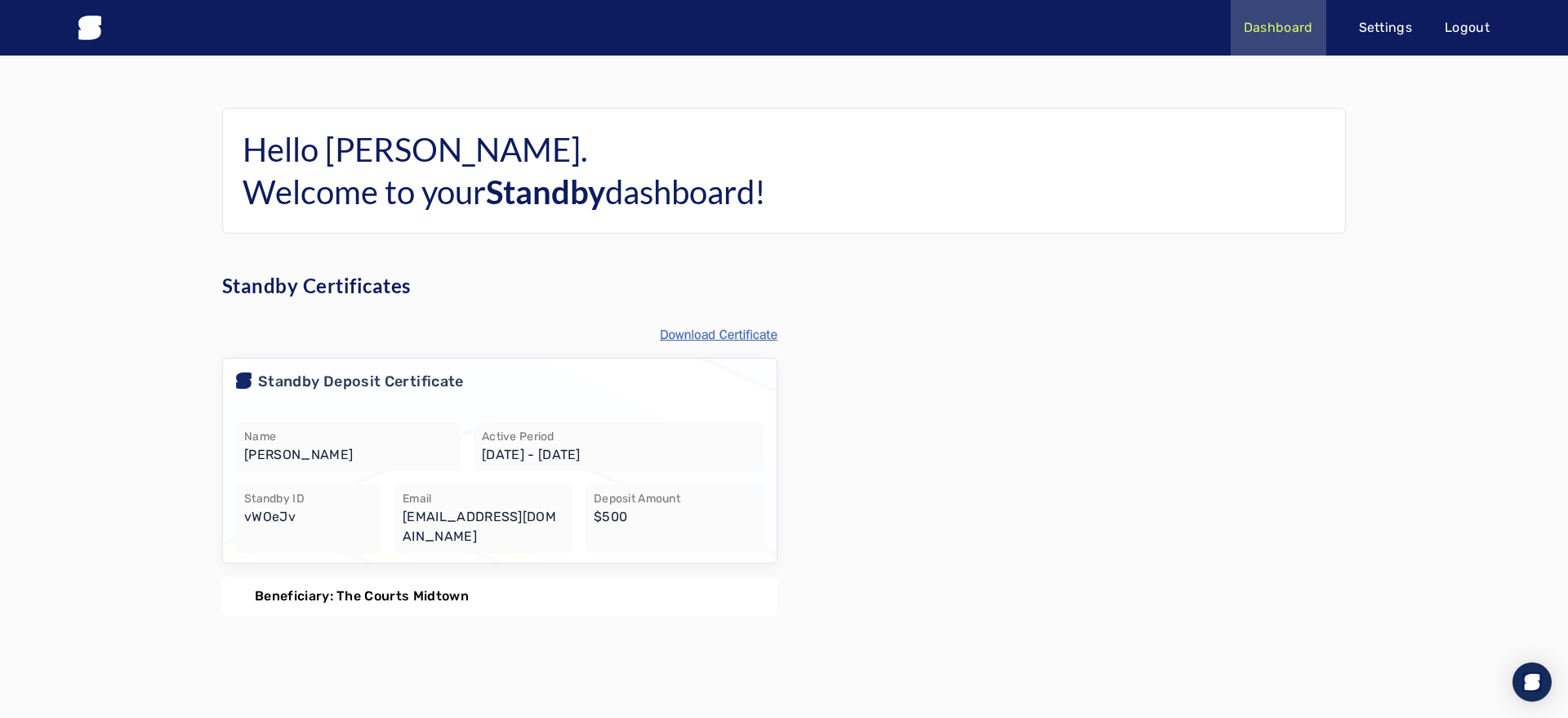 click on "Download Certificate" at bounding box center [719, 335] 